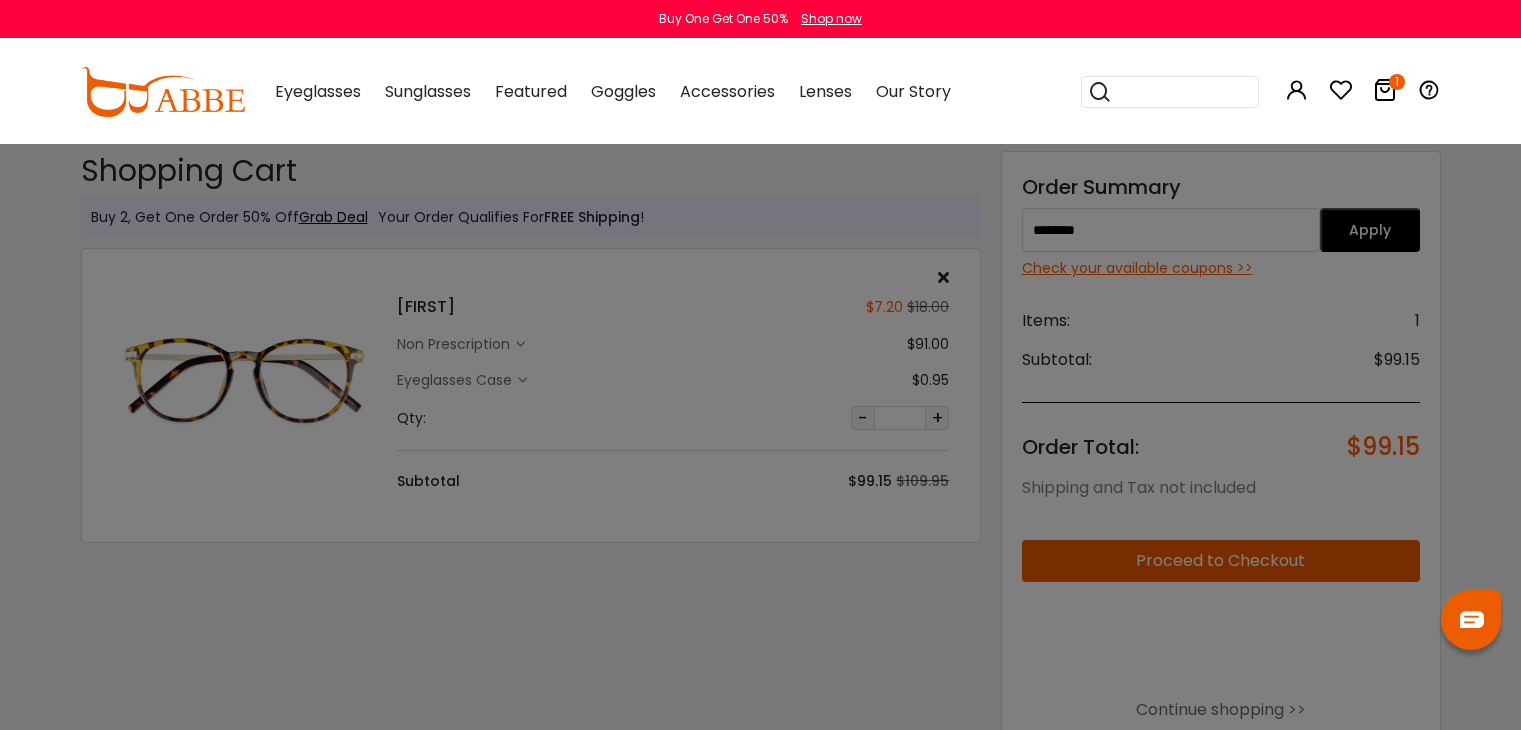 scroll, scrollTop: 0, scrollLeft: 0, axis: both 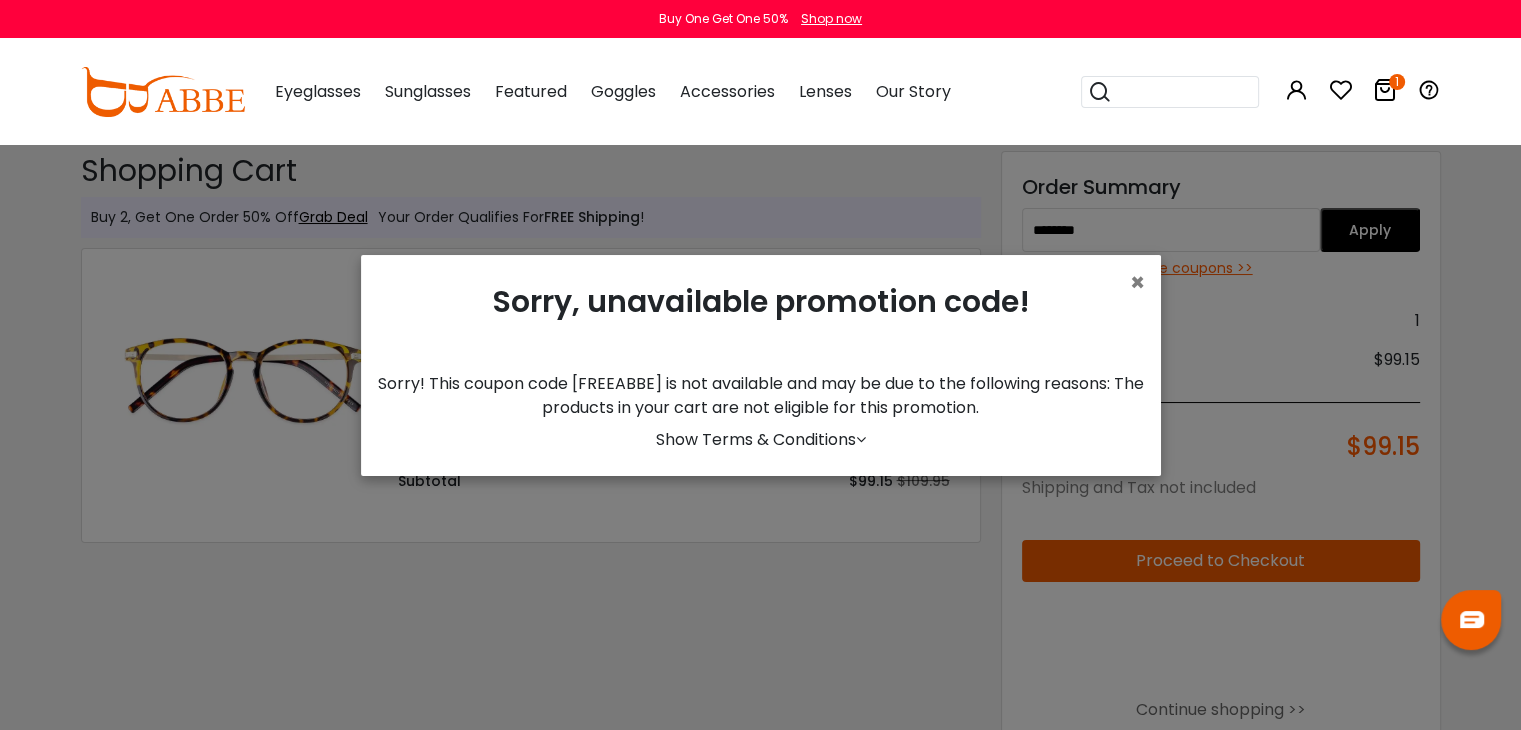 click on "Show Terms & Conditions" at bounding box center [761, 439] 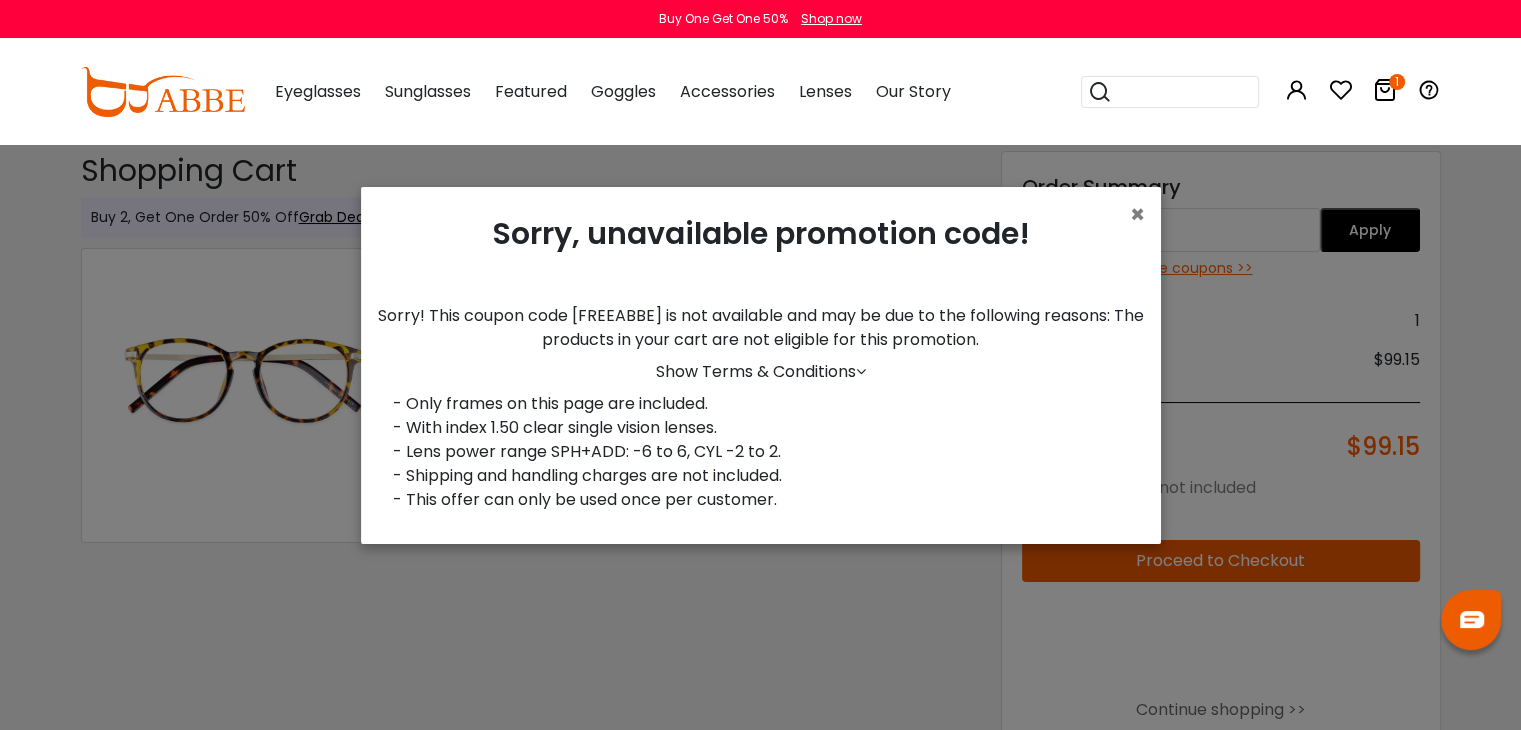 click on "×
Sorry, unavailable promotion code!
Sorry! This coupon code [FREEABBE] is not available and may be due to the following reasons: The products in your cart are not eligible for this promotion.
Show Terms & Conditions
- Only frames on this page are included. - With index 1.50 clear single vision lenses. - Lens power range SPH+ADD: -6 to 6, CYL -2 to 2. - Shipping and handling charges are not included. - This offer can only be used once per customer." at bounding box center [760, 365] 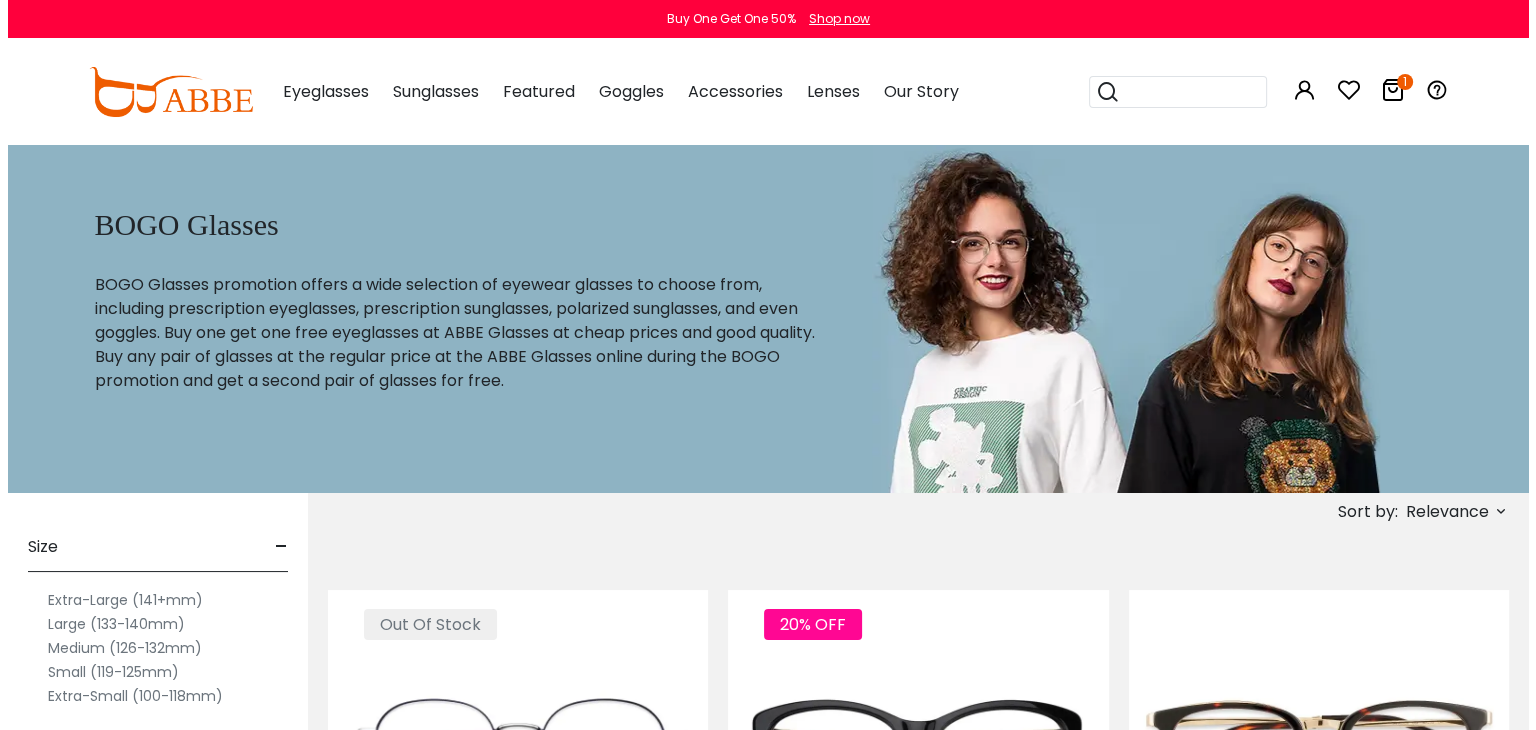 scroll, scrollTop: 0, scrollLeft: 0, axis: both 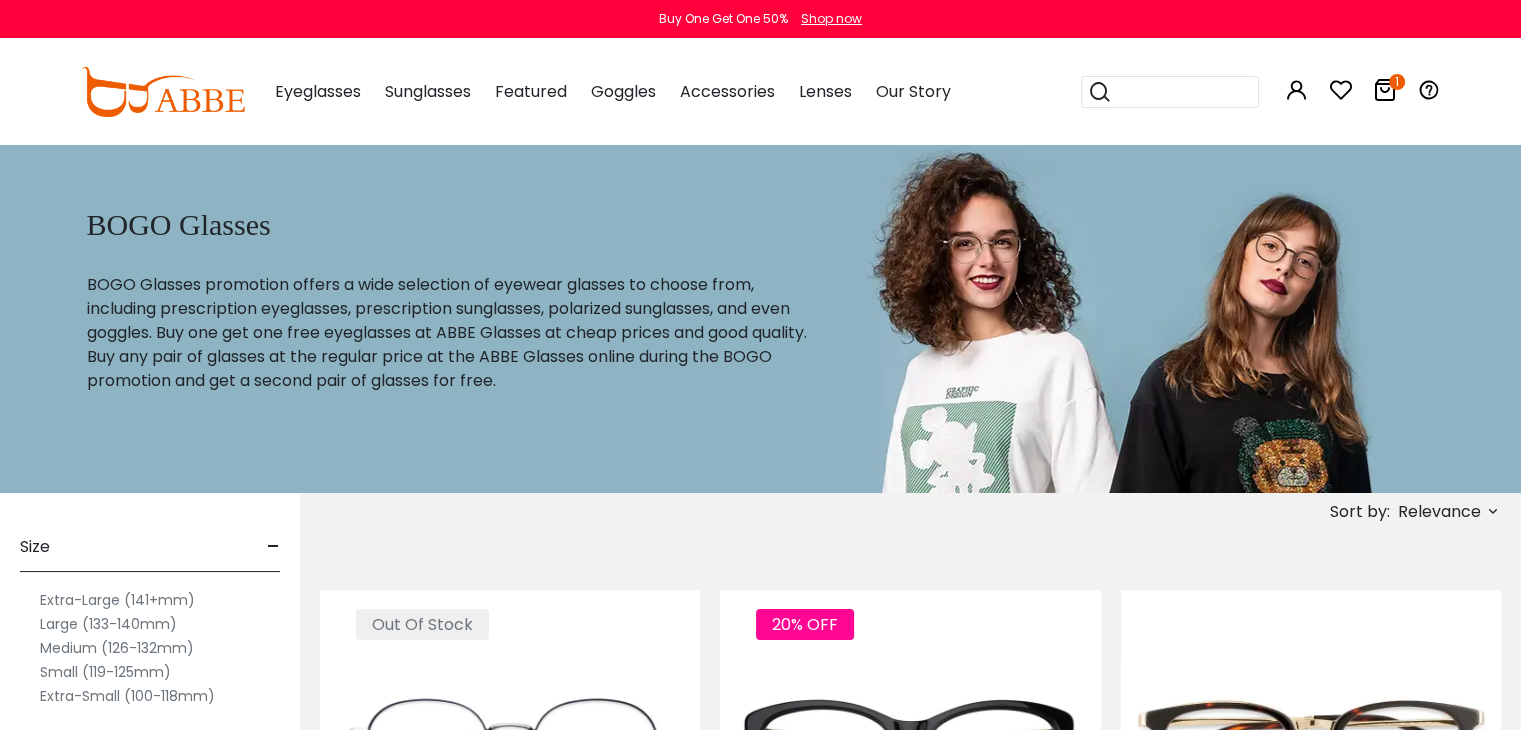 click at bounding box center [1385, 90] 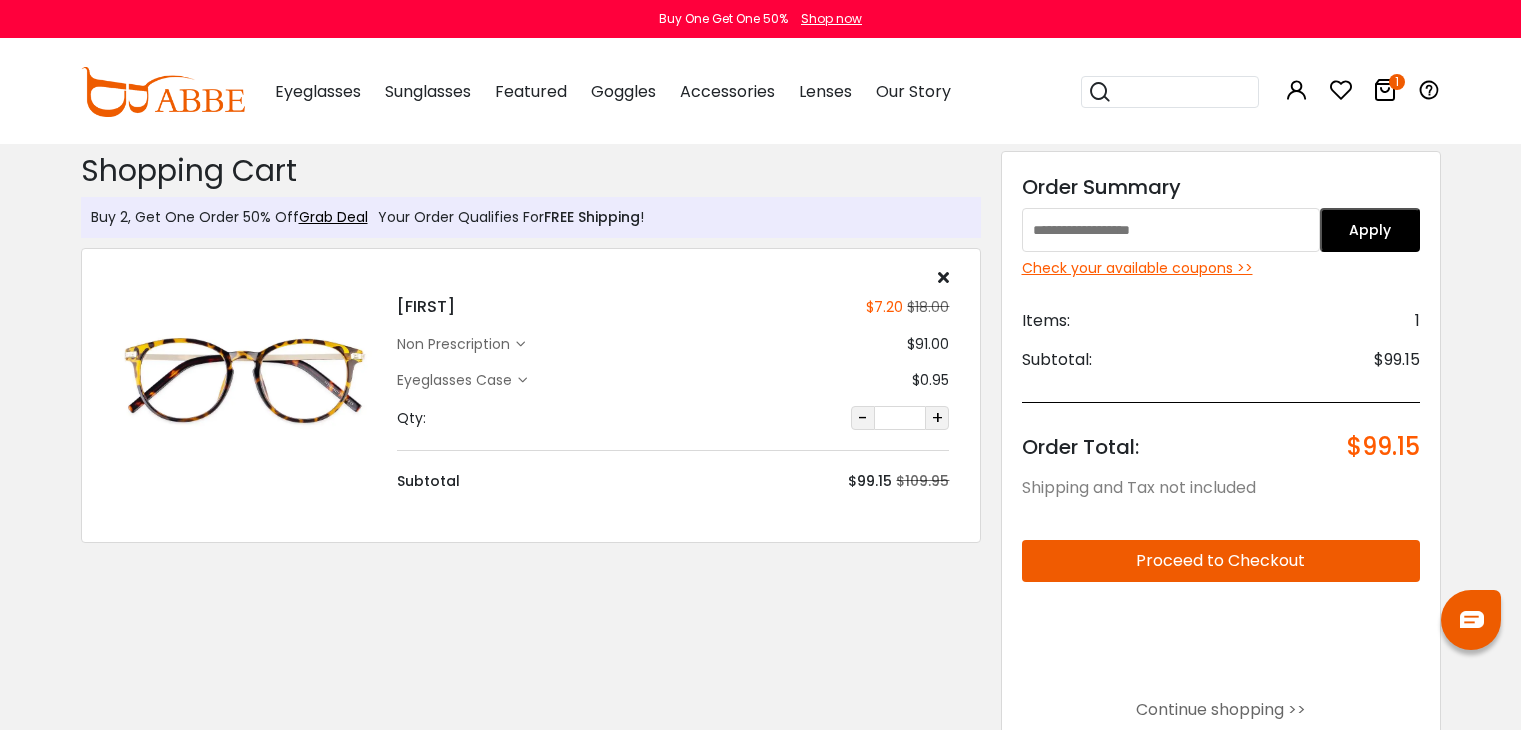 scroll, scrollTop: 0, scrollLeft: 0, axis: both 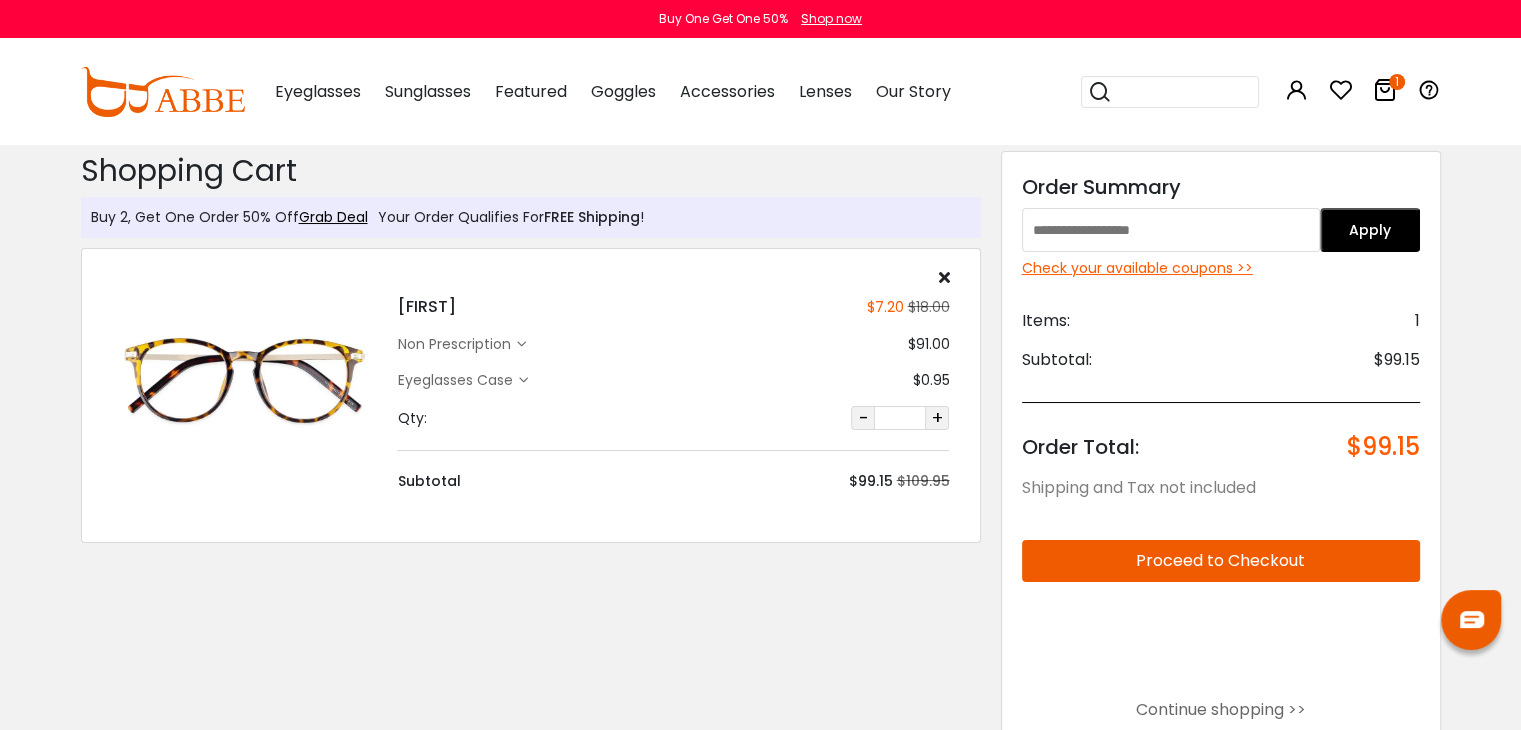 click on "+" at bounding box center [937, 418] 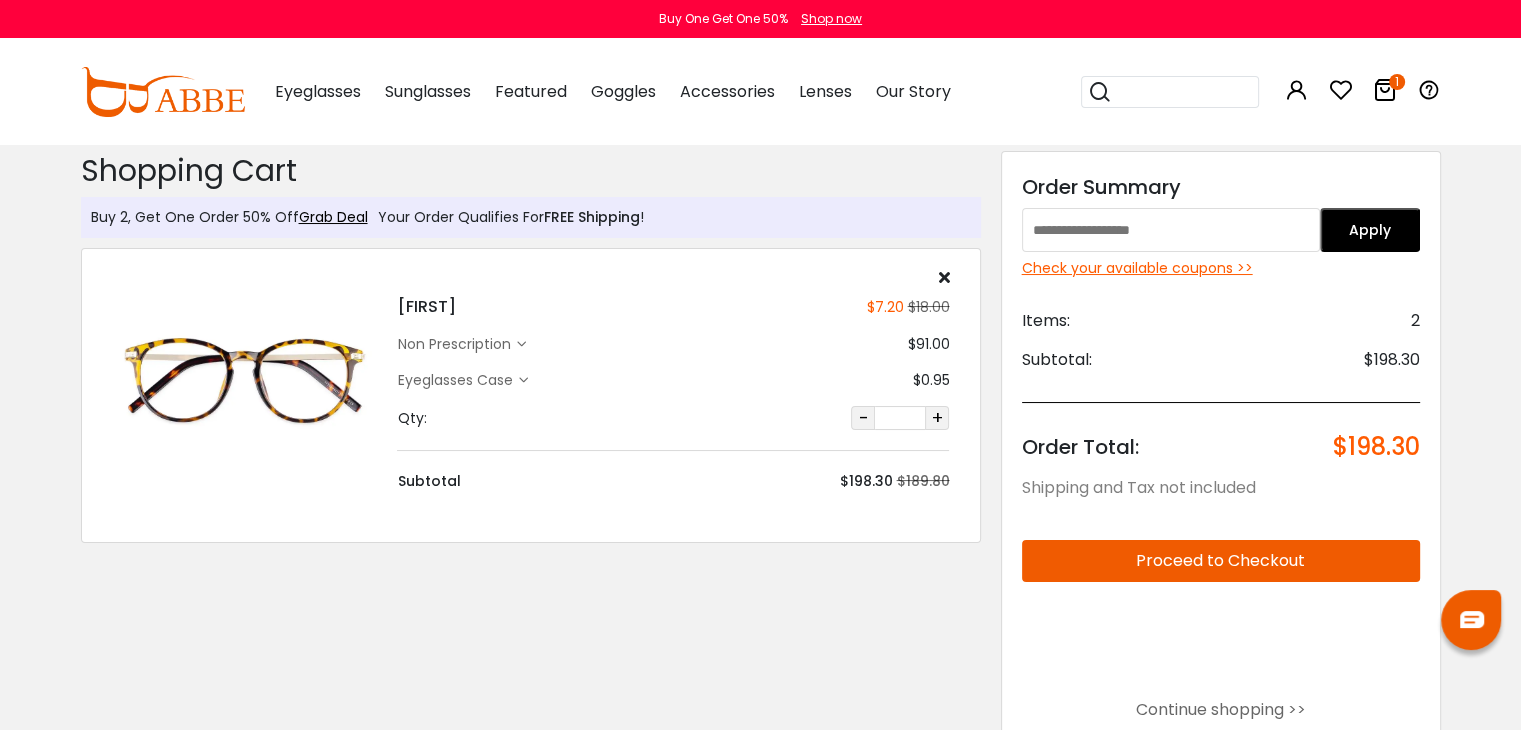 click at bounding box center [1171, 230] 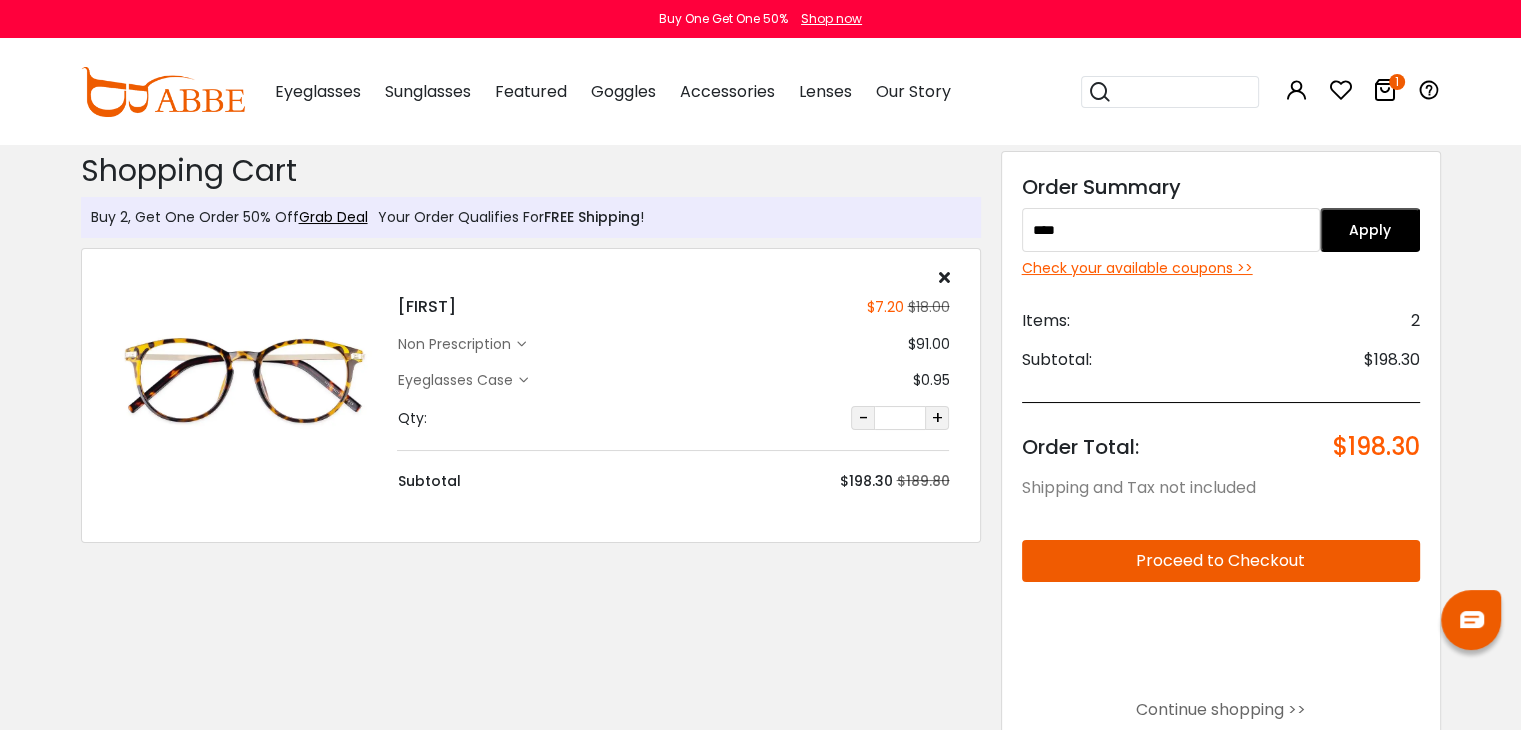 type on "****" 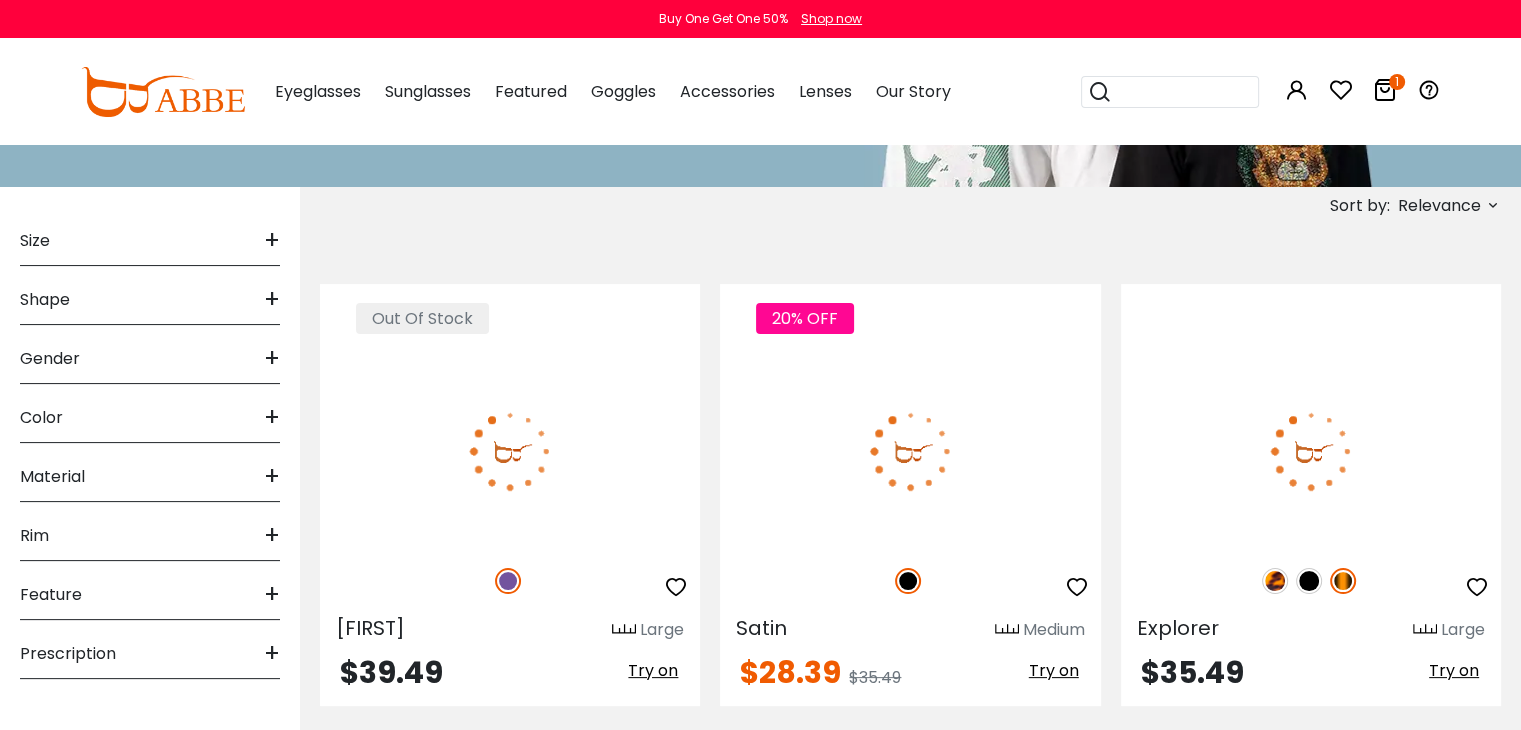 scroll, scrollTop: 303, scrollLeft: 0, axis: vertical 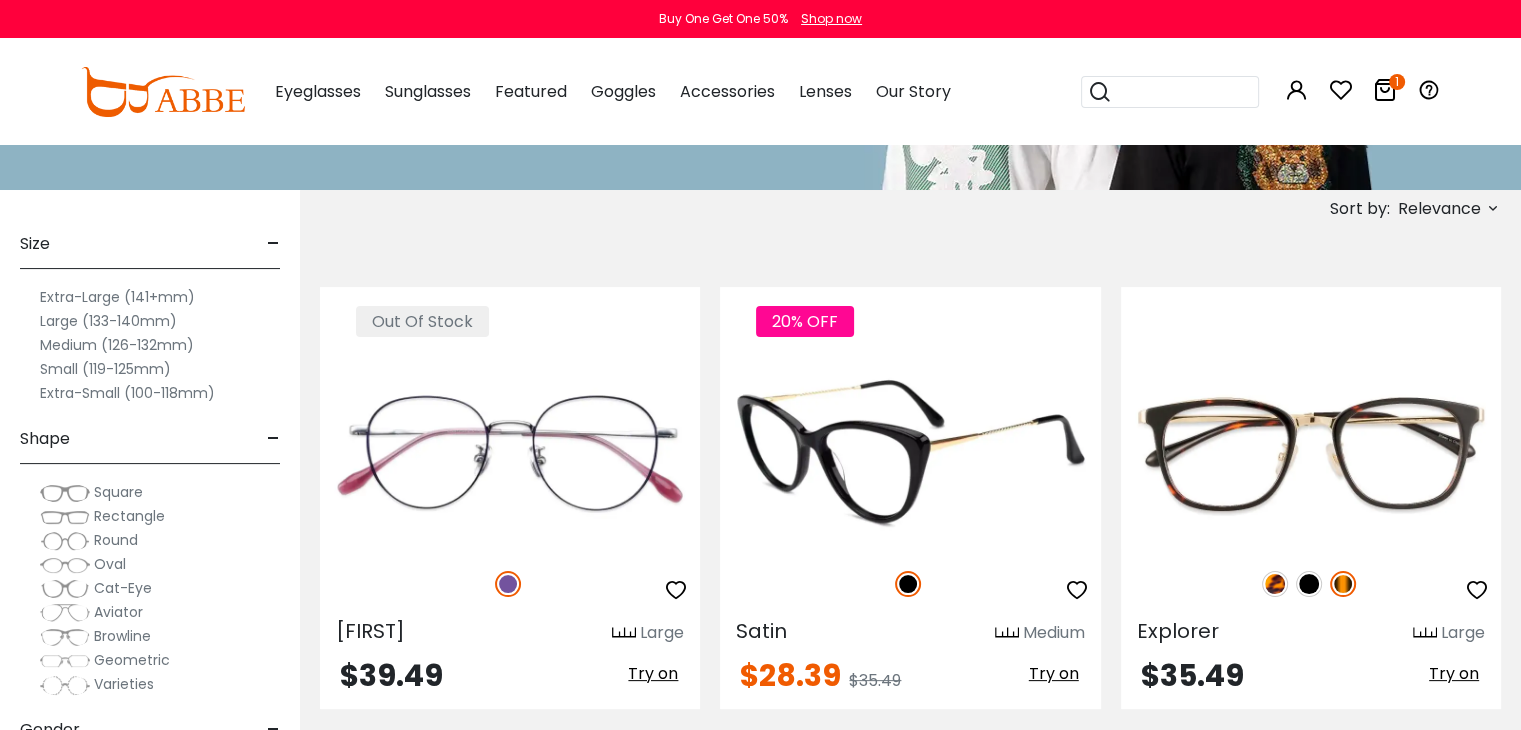 click at bounding box center [910, 454] 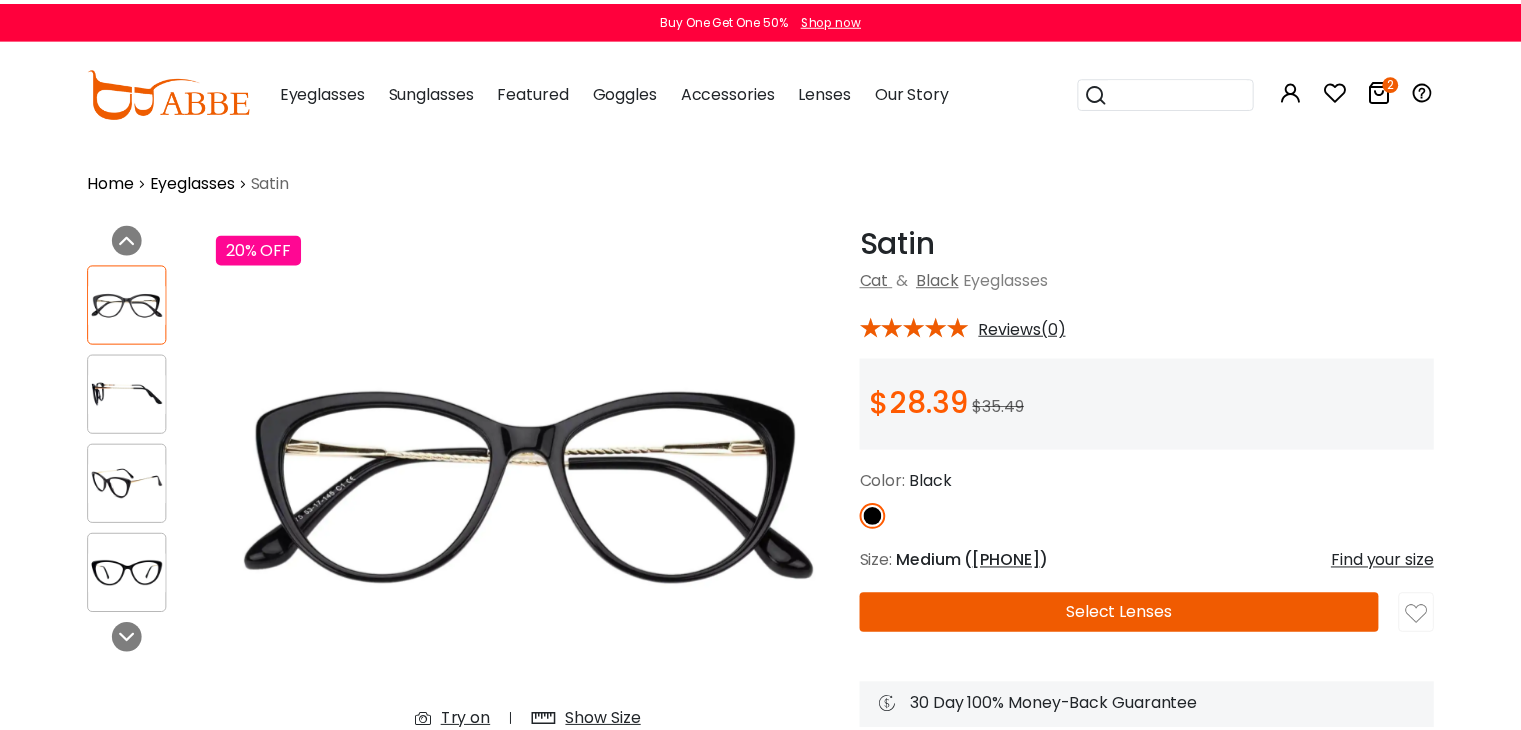 scroll, scrollTop: 0, scrollLeft: 0, axis: both 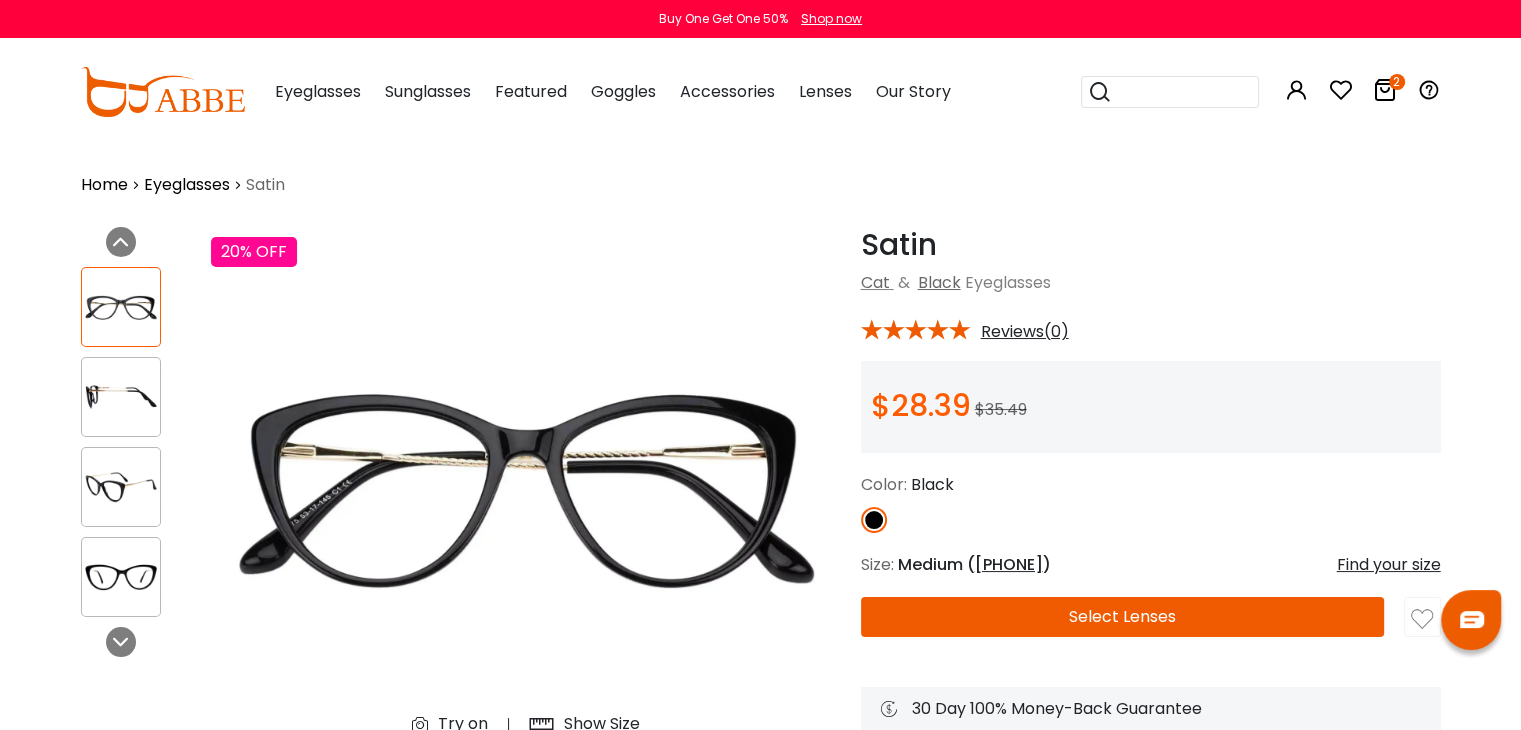 click on "Select Lenses" at bounding box center (1123, 617) 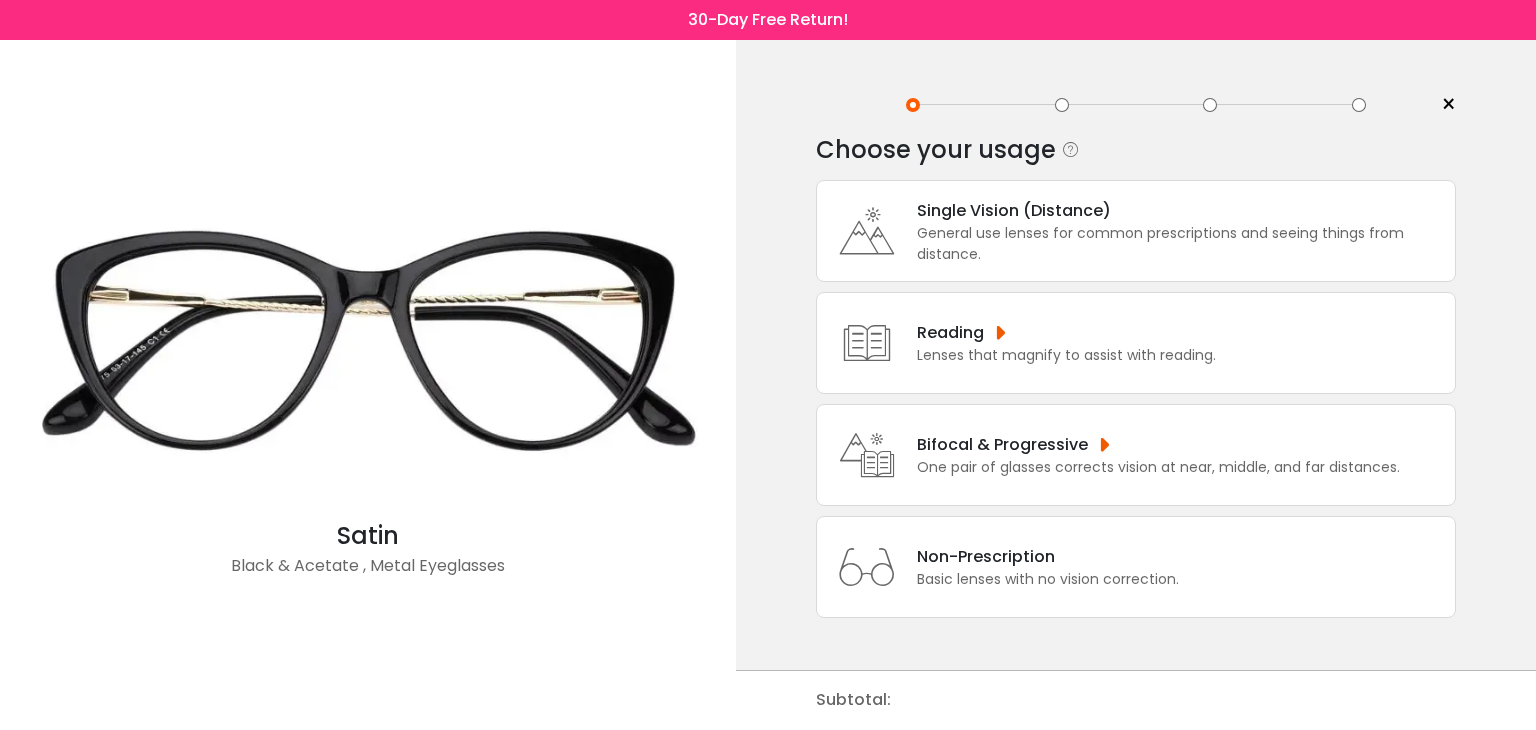 scroll, scrollTop: 0, scrollLeft: 0, axis: both 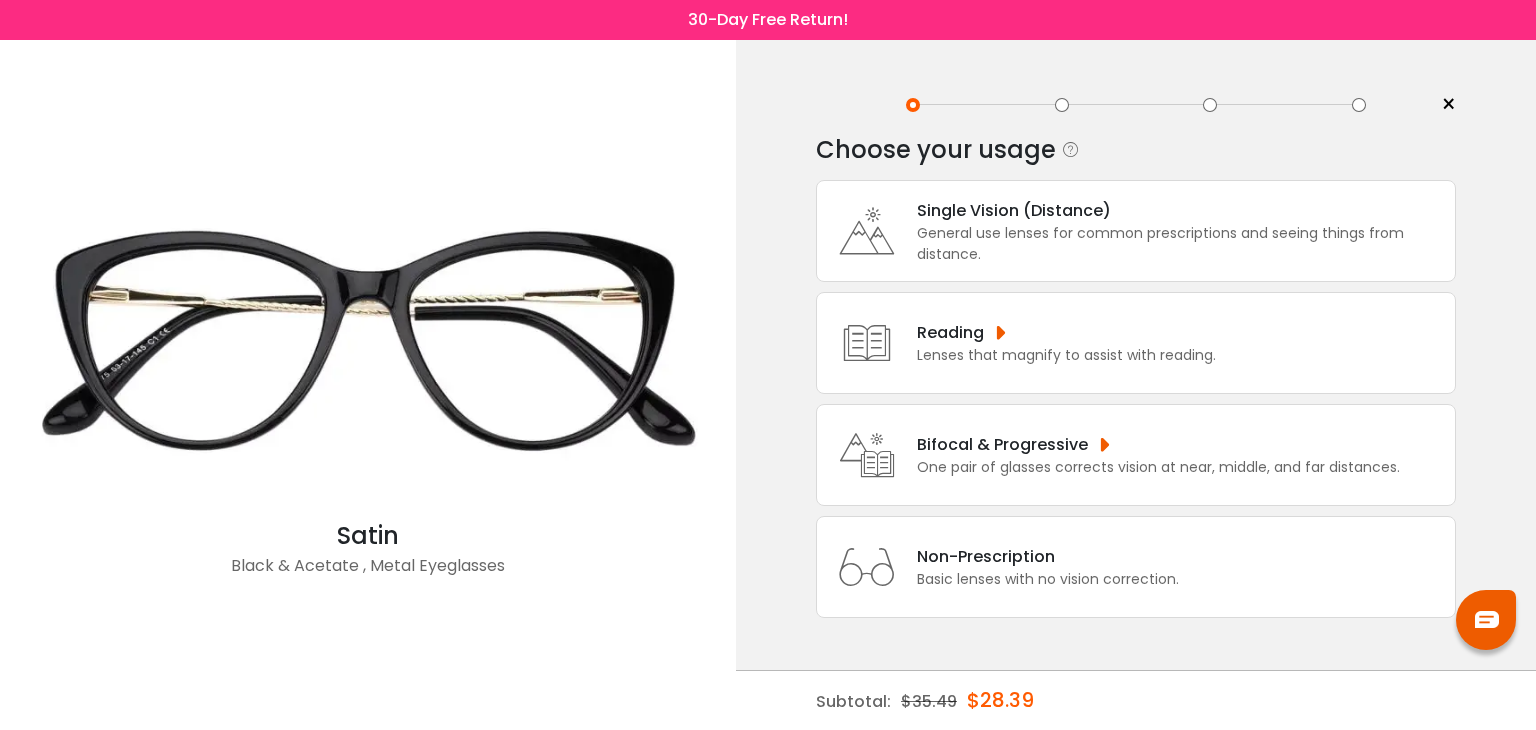 click on "Non-Prescription" at bounding box center (1048, 556) 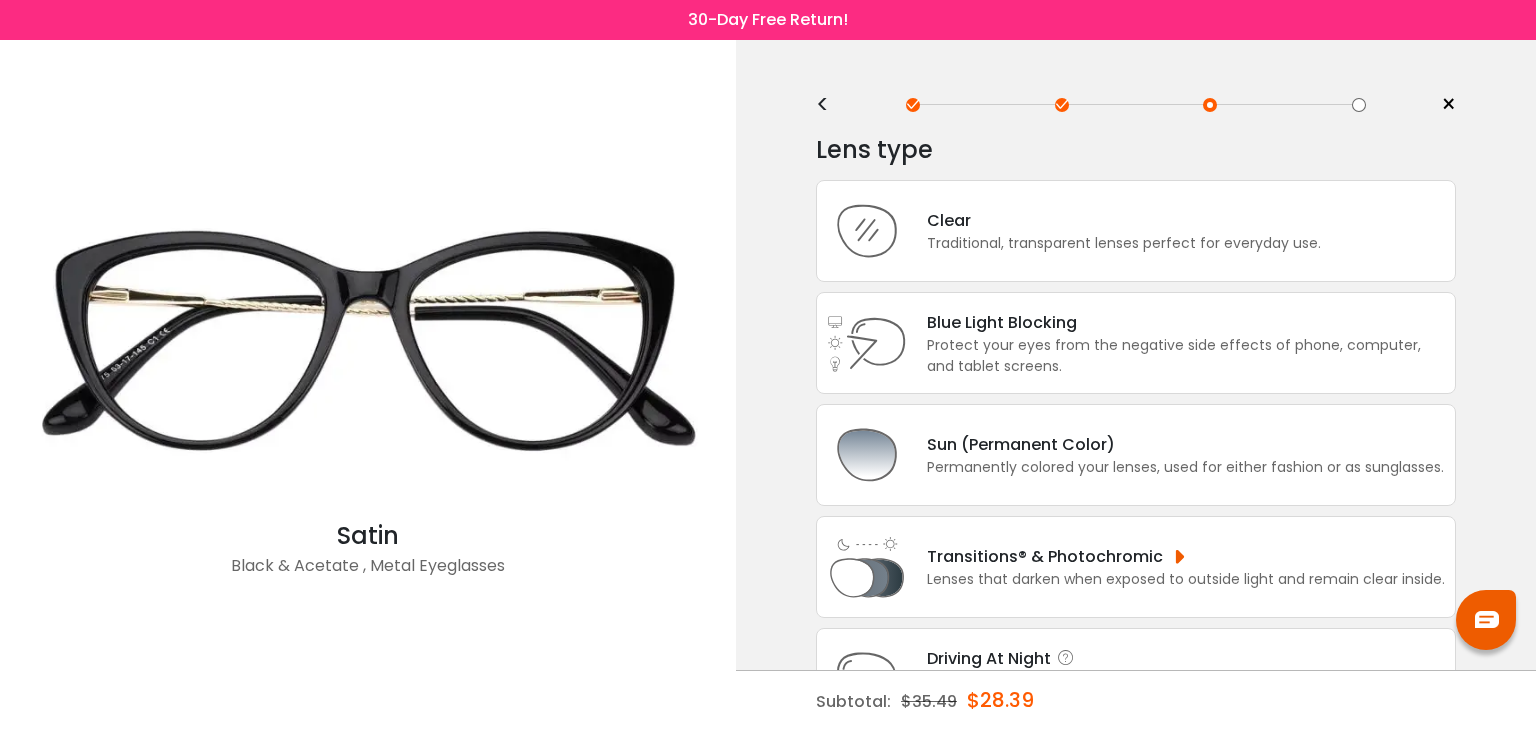 click on "Driving At Night" at bounding box center [1186, 658] 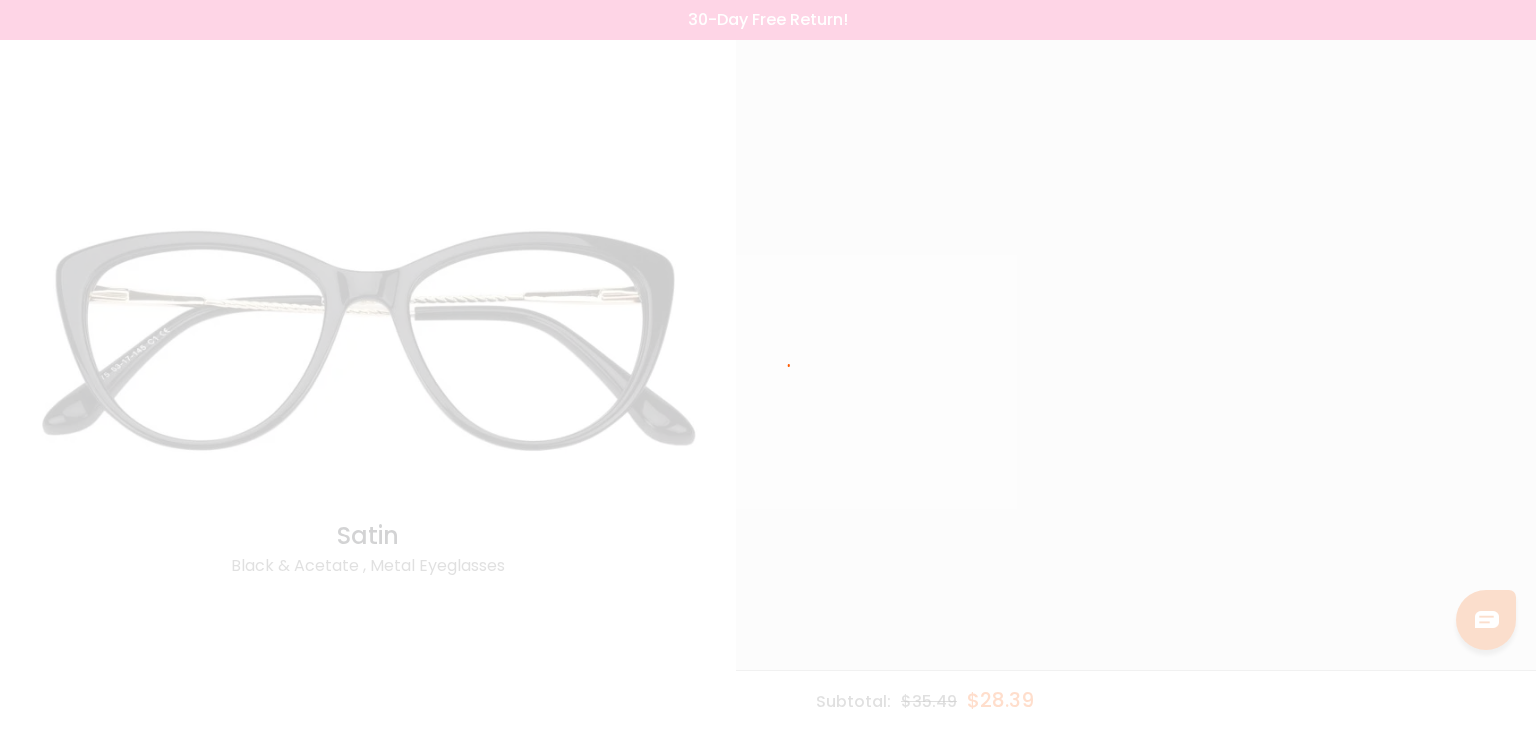 scroll, scrollTop: 0, scrollLeft: 0, axis: both 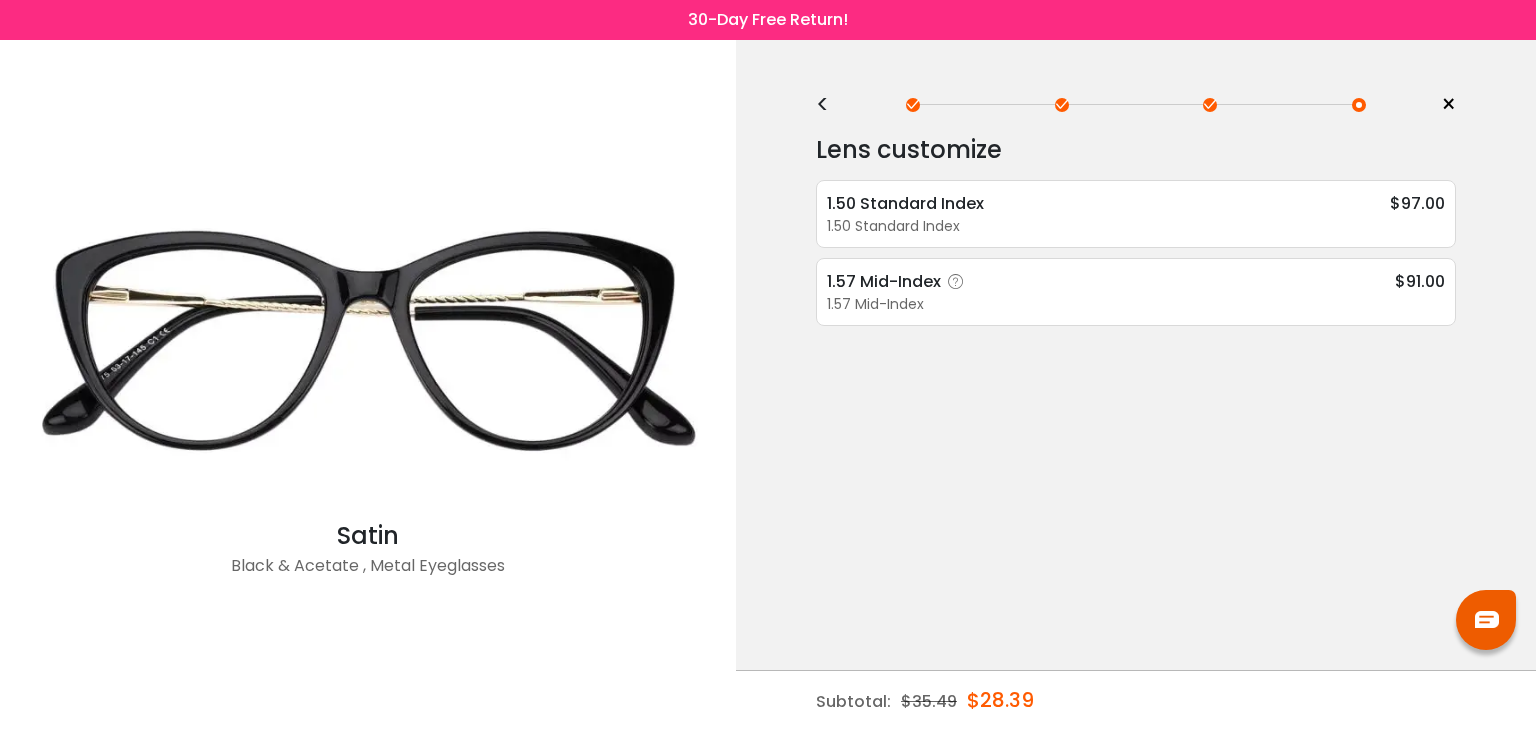 click on "1.57 Mid-Index" at bounding box center (1136, 304) 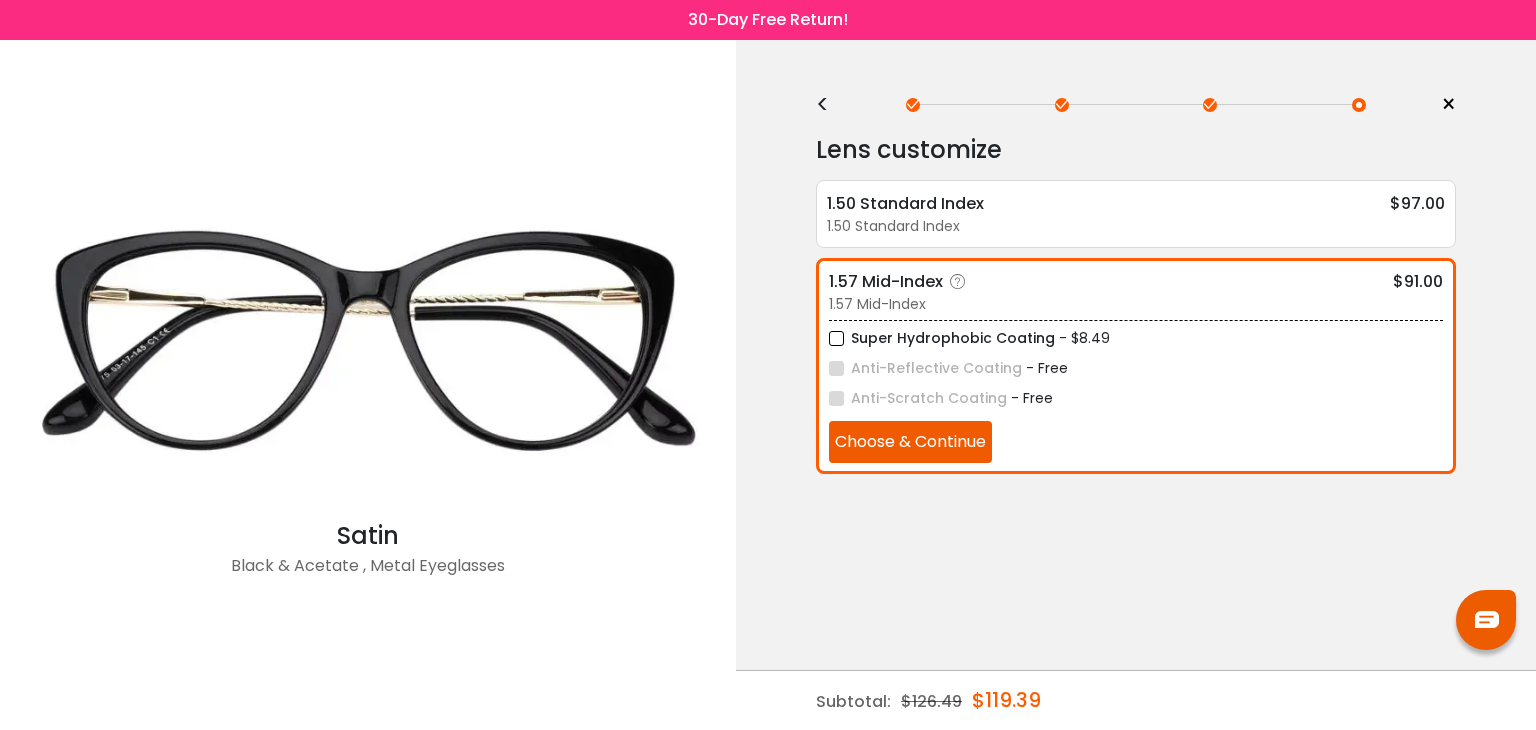 click on "Choose & Continue" at bounding box center [910, 442] 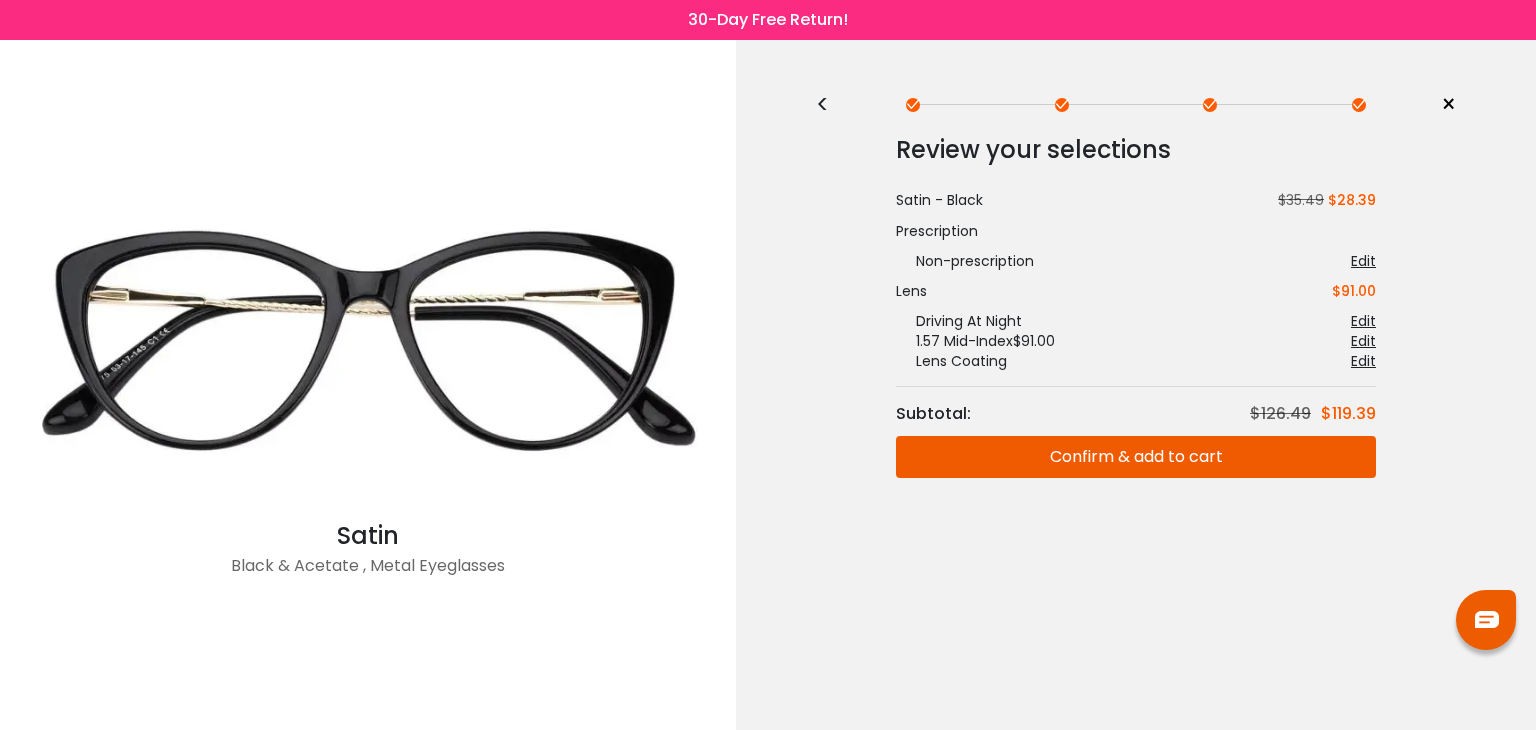 click on "Confirm & add to cart" at bounding box center (1136, 457) 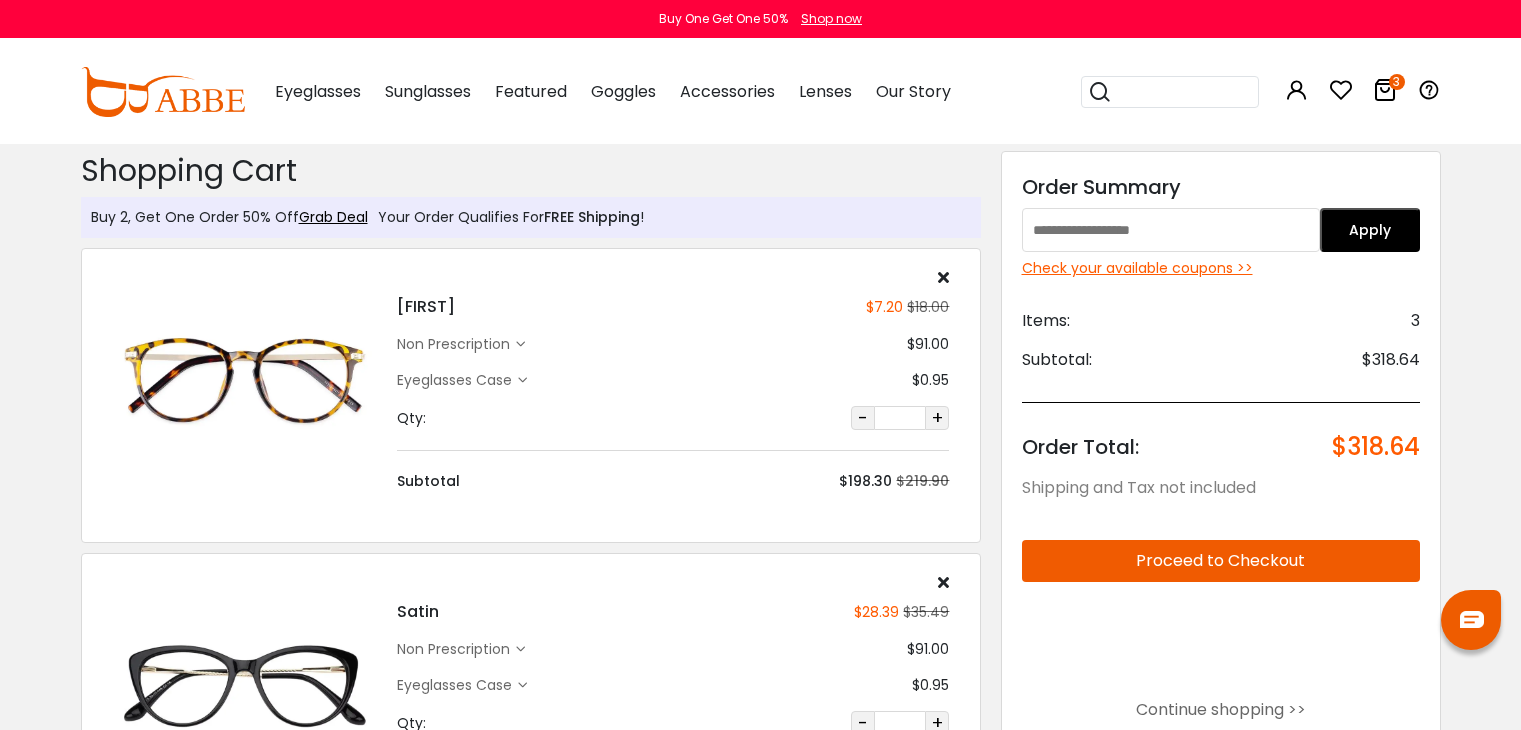 scroll, scrollTop: 0, scrollLeft: 0, axis: both 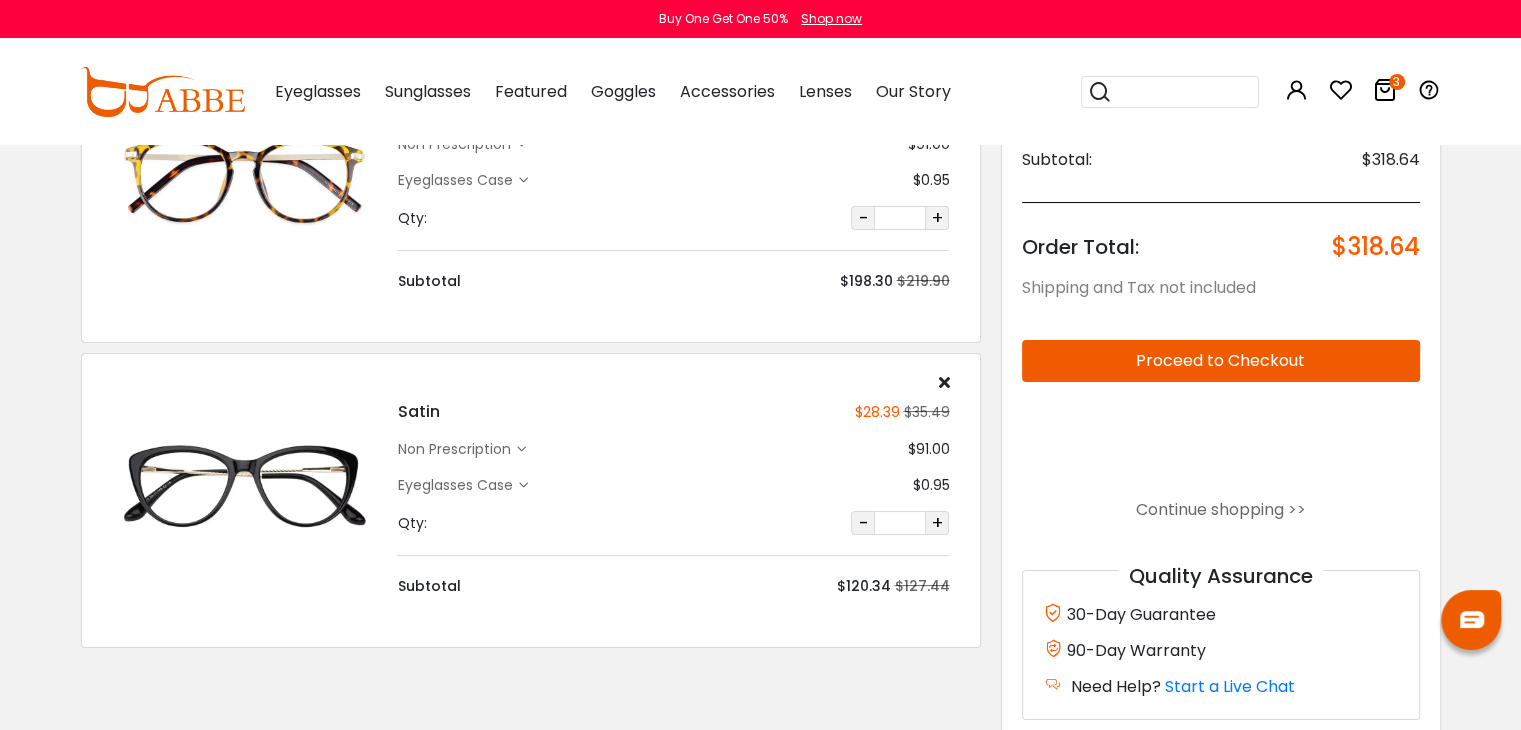 click on "+" at bounding box center (937, 523) 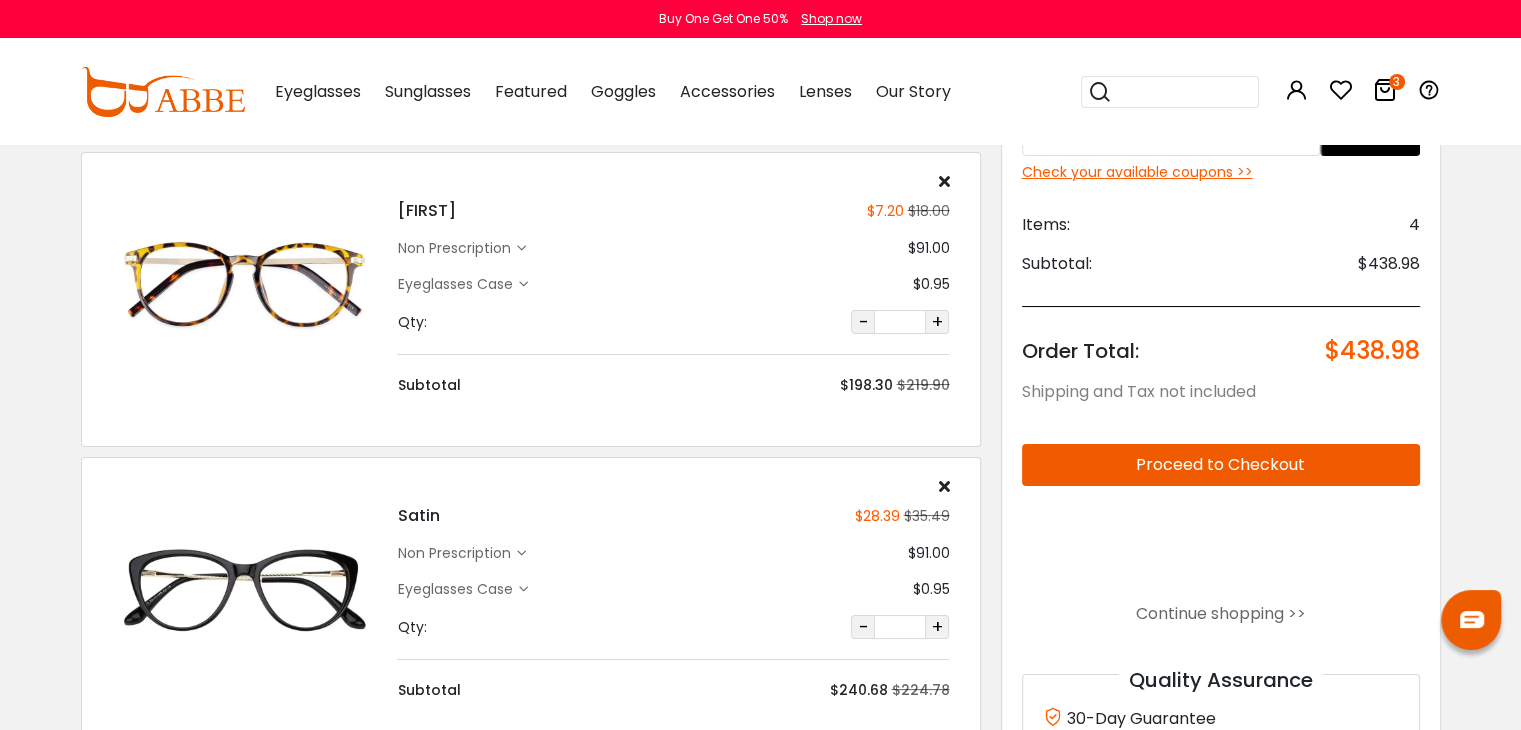 scroll, scrollTop: 0, scrollLeft: 0, axis: both 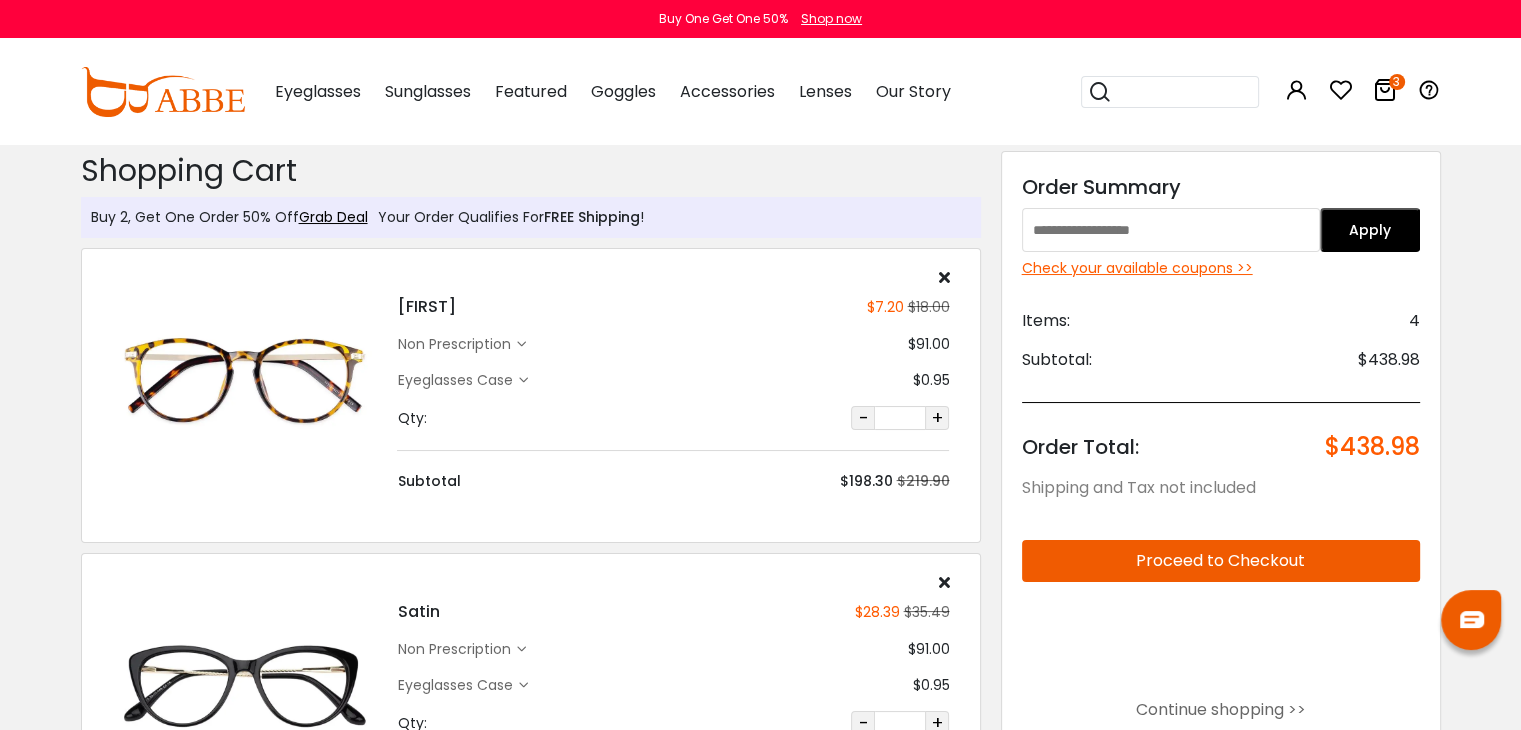 click at bounding box center [1171, 230] 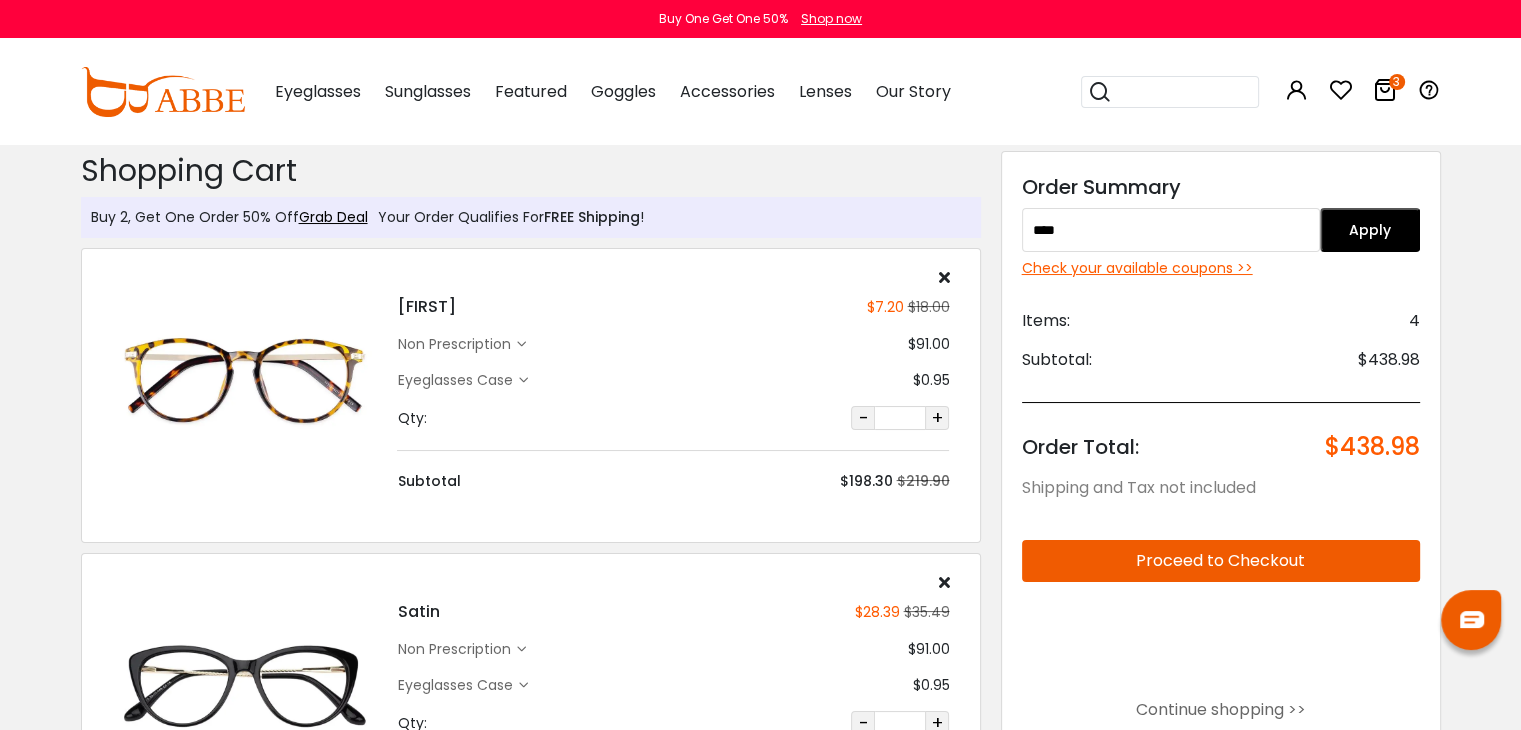 type on "****" 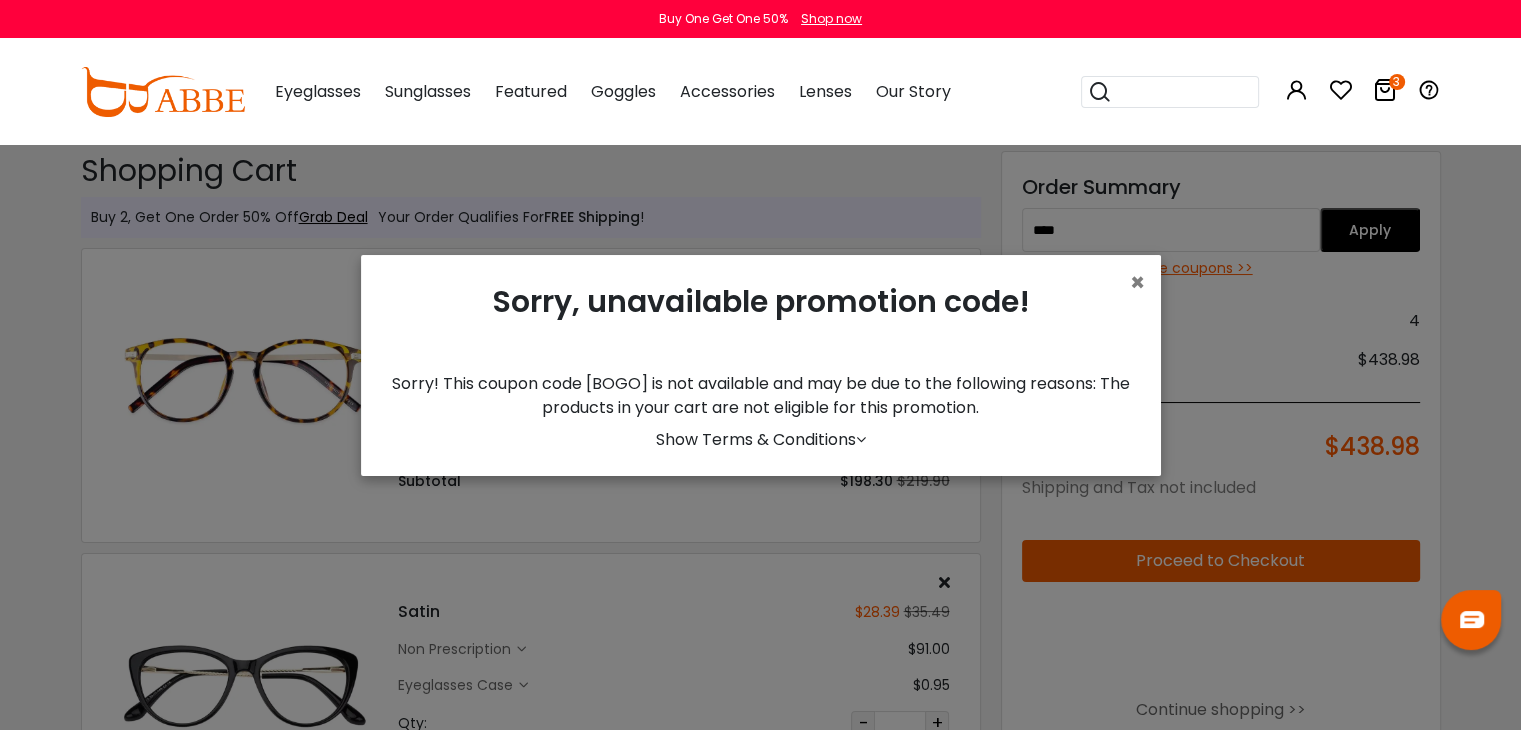 click on "Show Terms & Conditions" at bounding box center [761, 439] 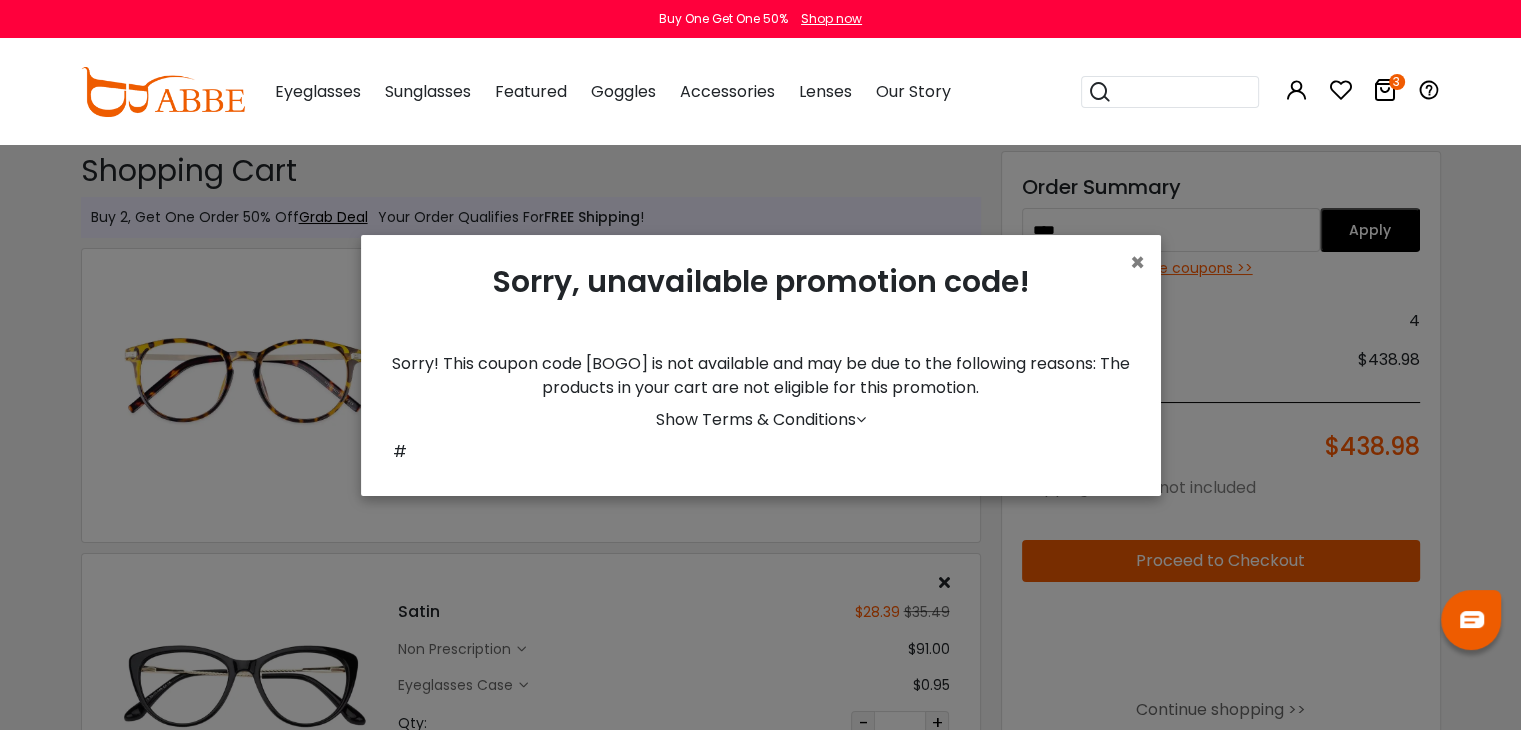 click on "Show Terms & Conditions" at bounding box center [761, 419] 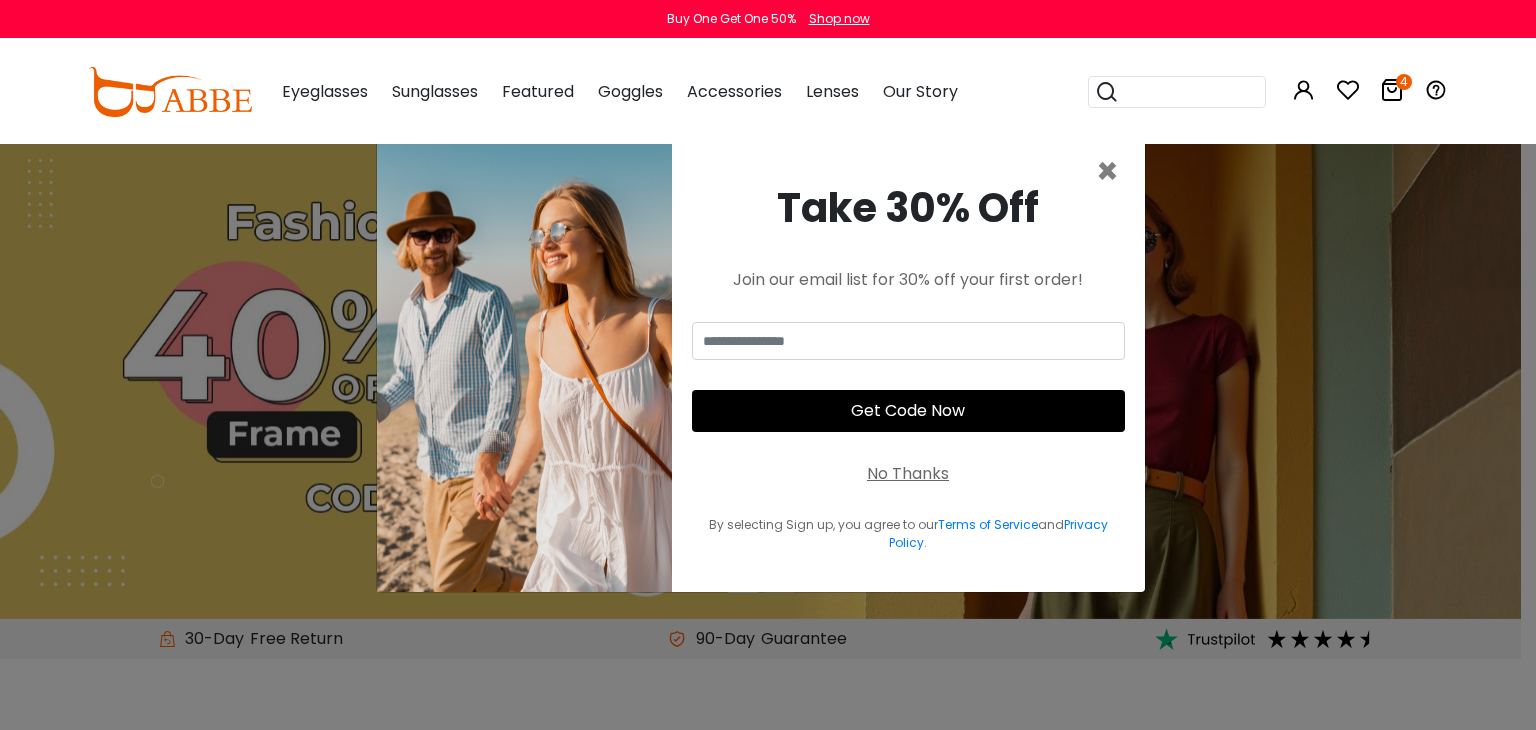 click at bounding box center (1392, 90) 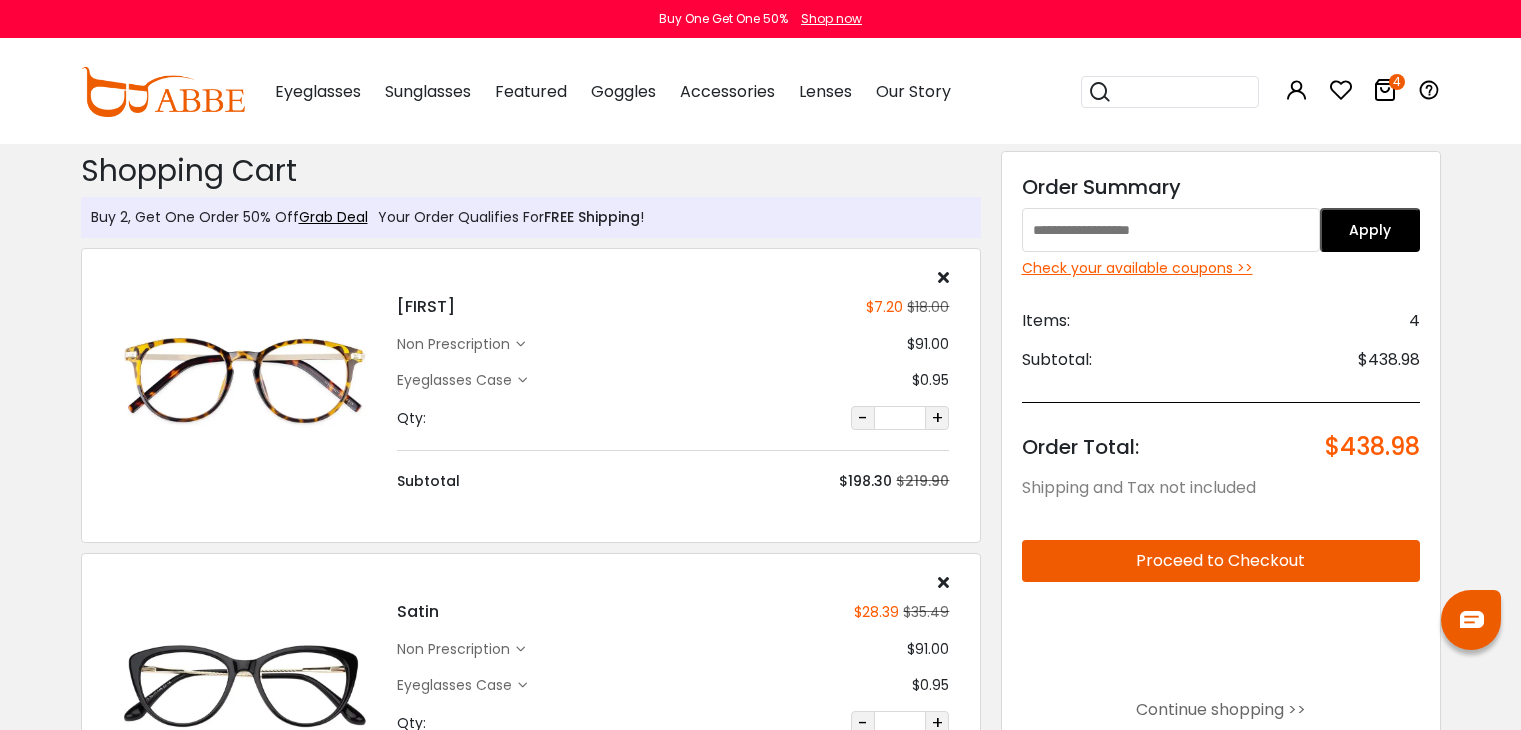scroll, scrollTop: 0, scrollLeft: 0, axis: both 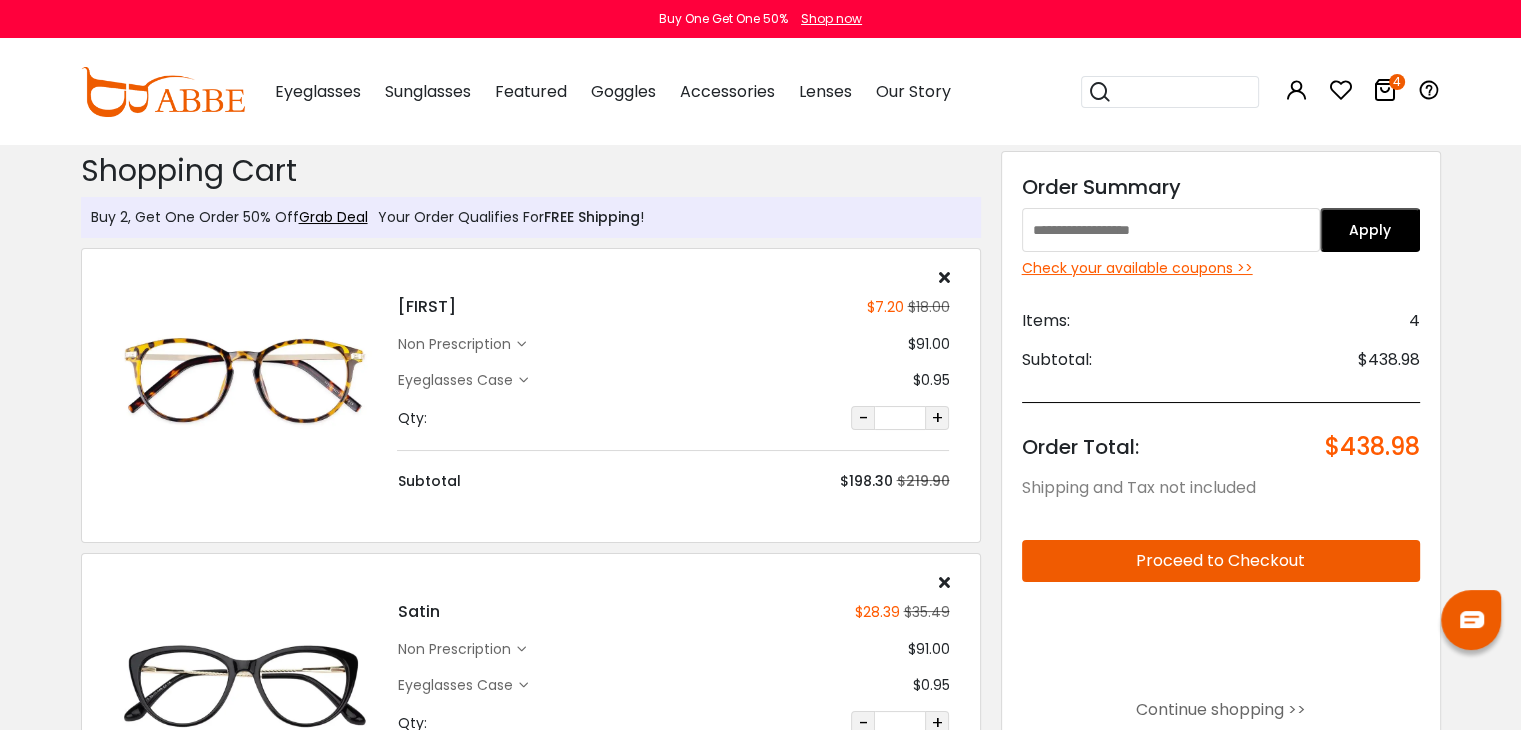 click at bounding box center [1171, 230] 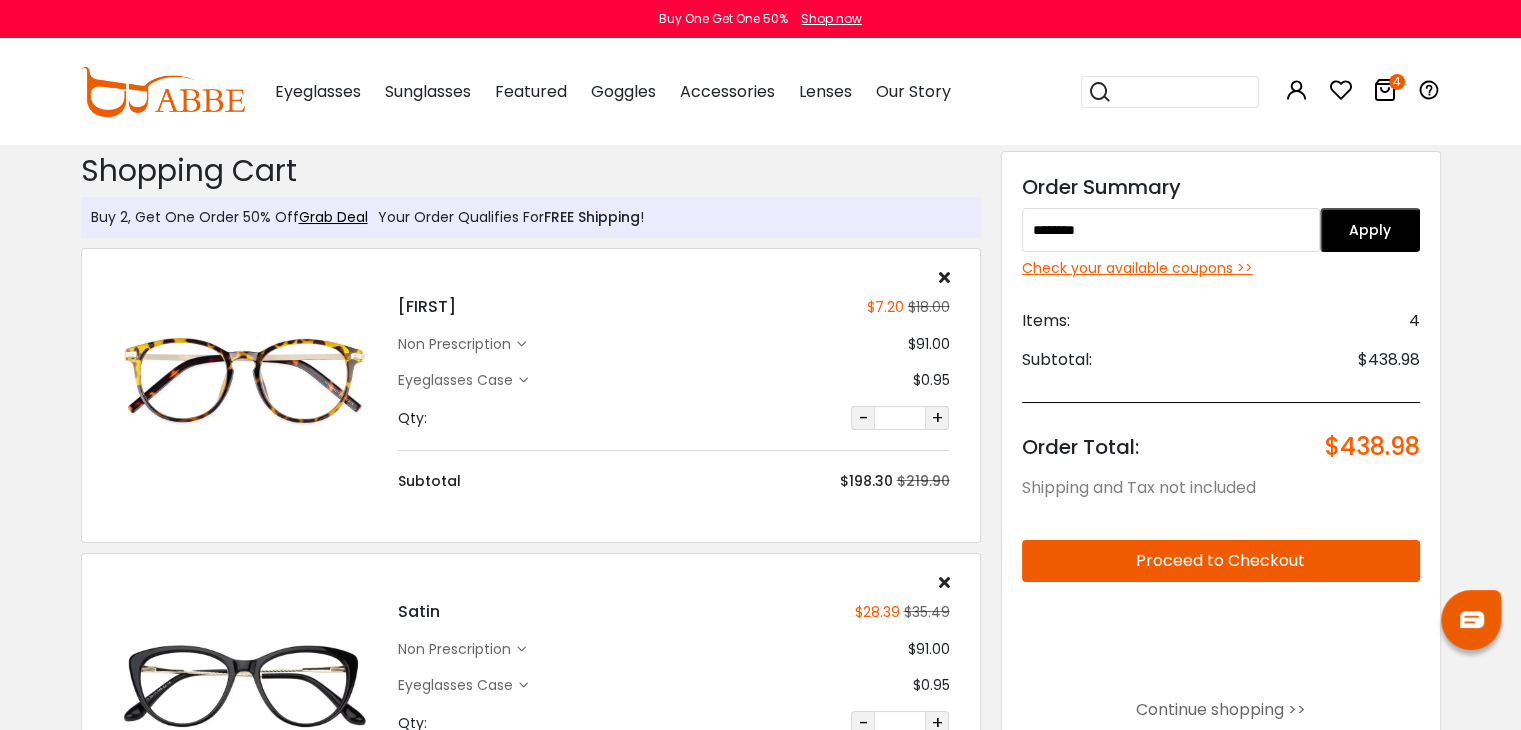 type on "********" 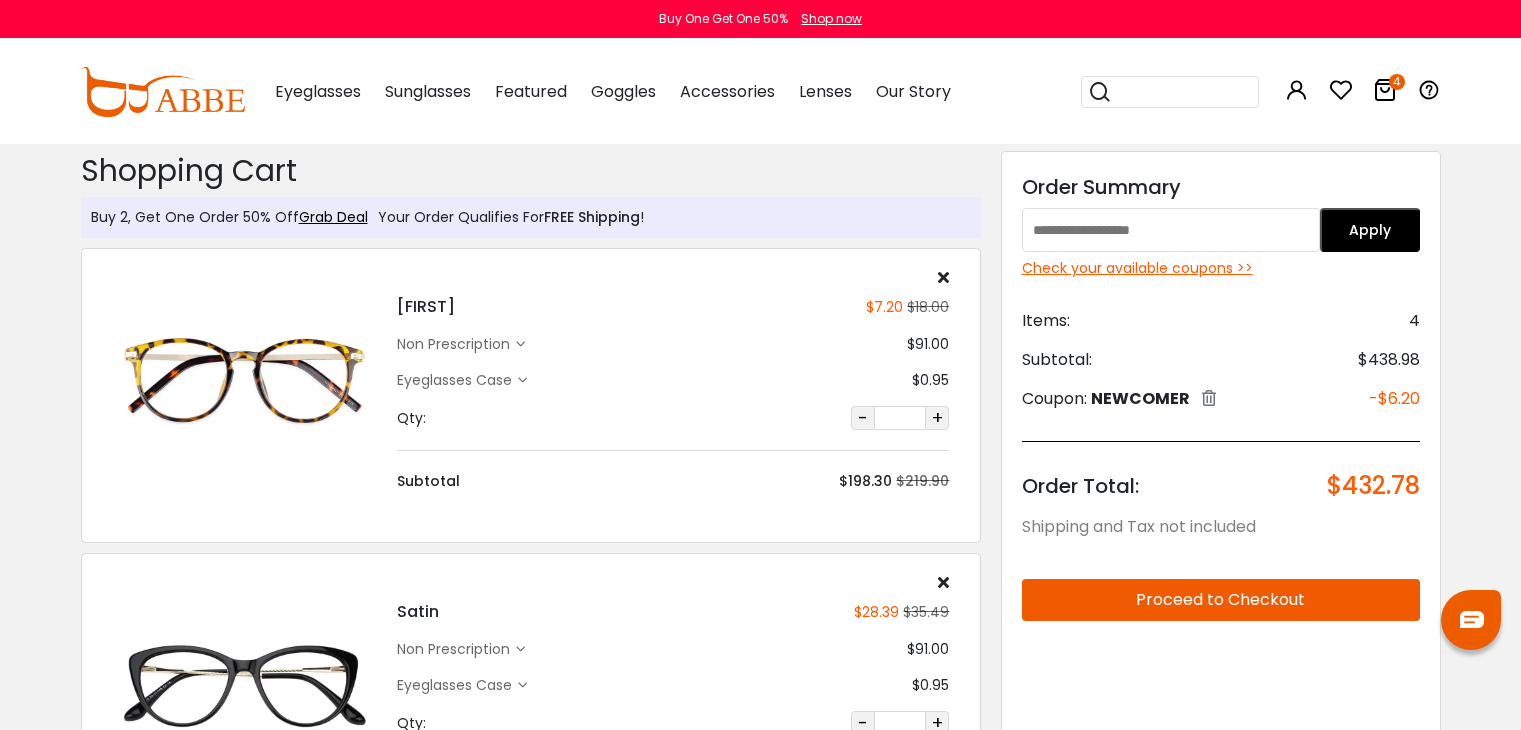 scroll, scrollTop: 0, scrollLeft: 0, axis: both 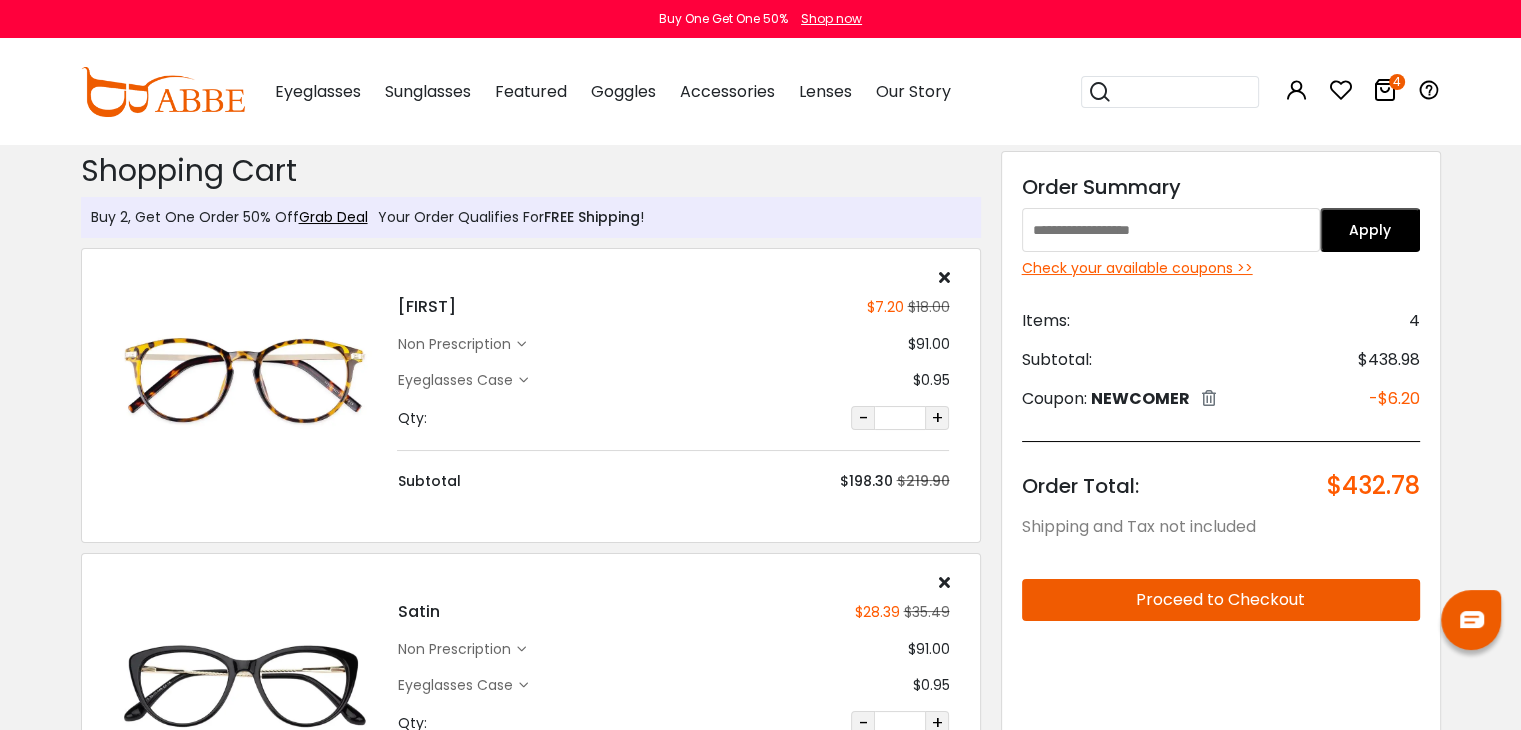 click on "Apply" at bounding box center [1370, 230] 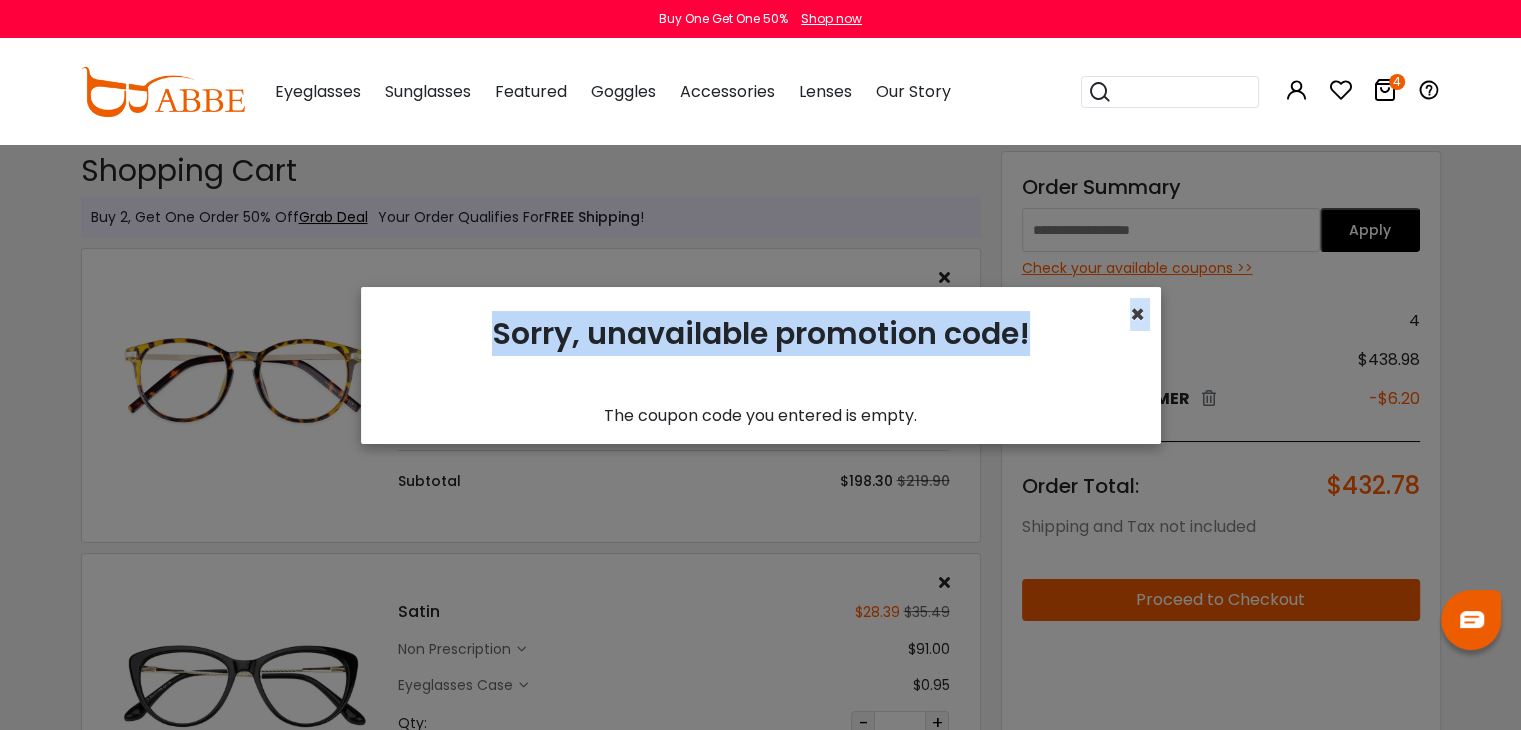 click on "×
Sorry, unavailable promotion code!
The coupon code you entered is empty.
Show Terms & Conditions" at bounding box center [761, 365] 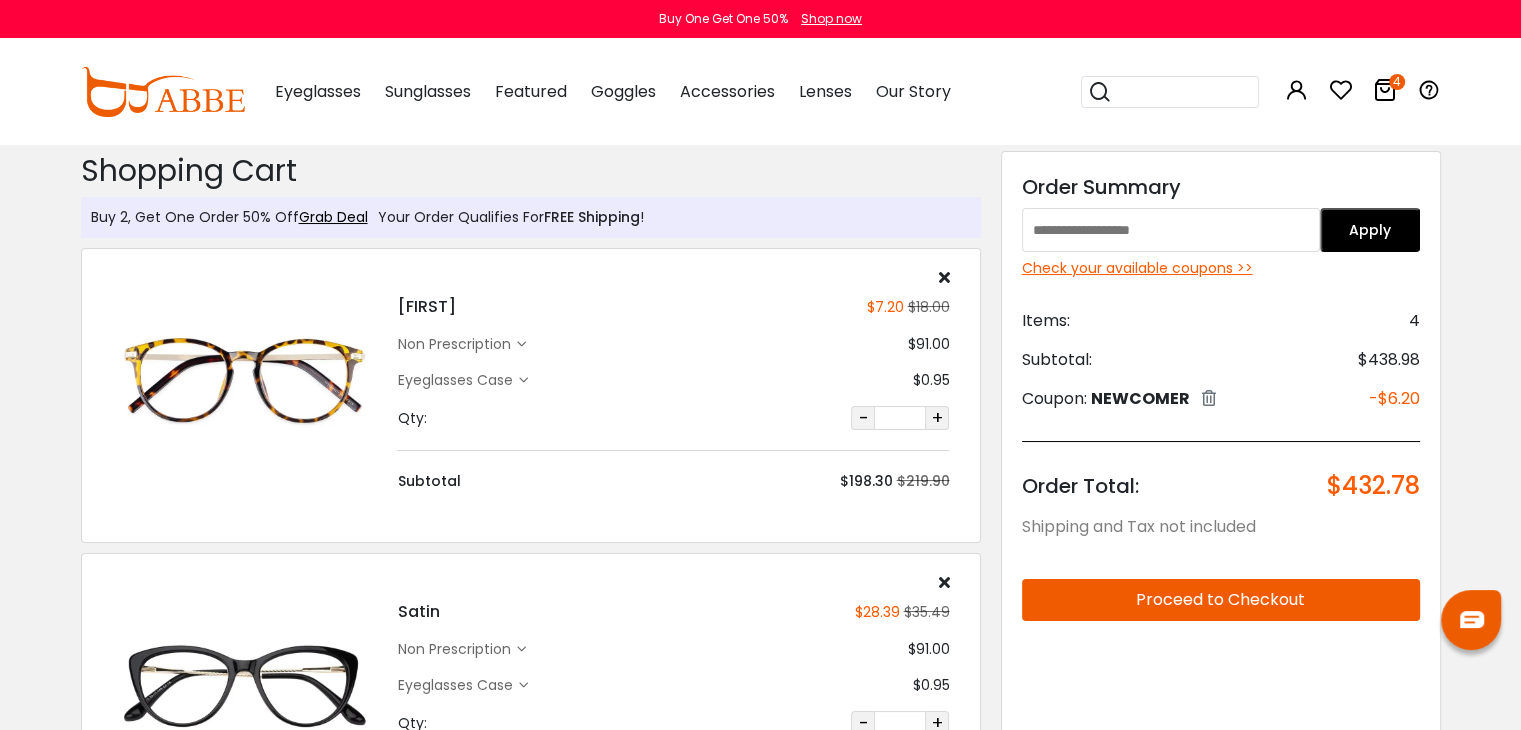 click at bounding box center (1171, 230) 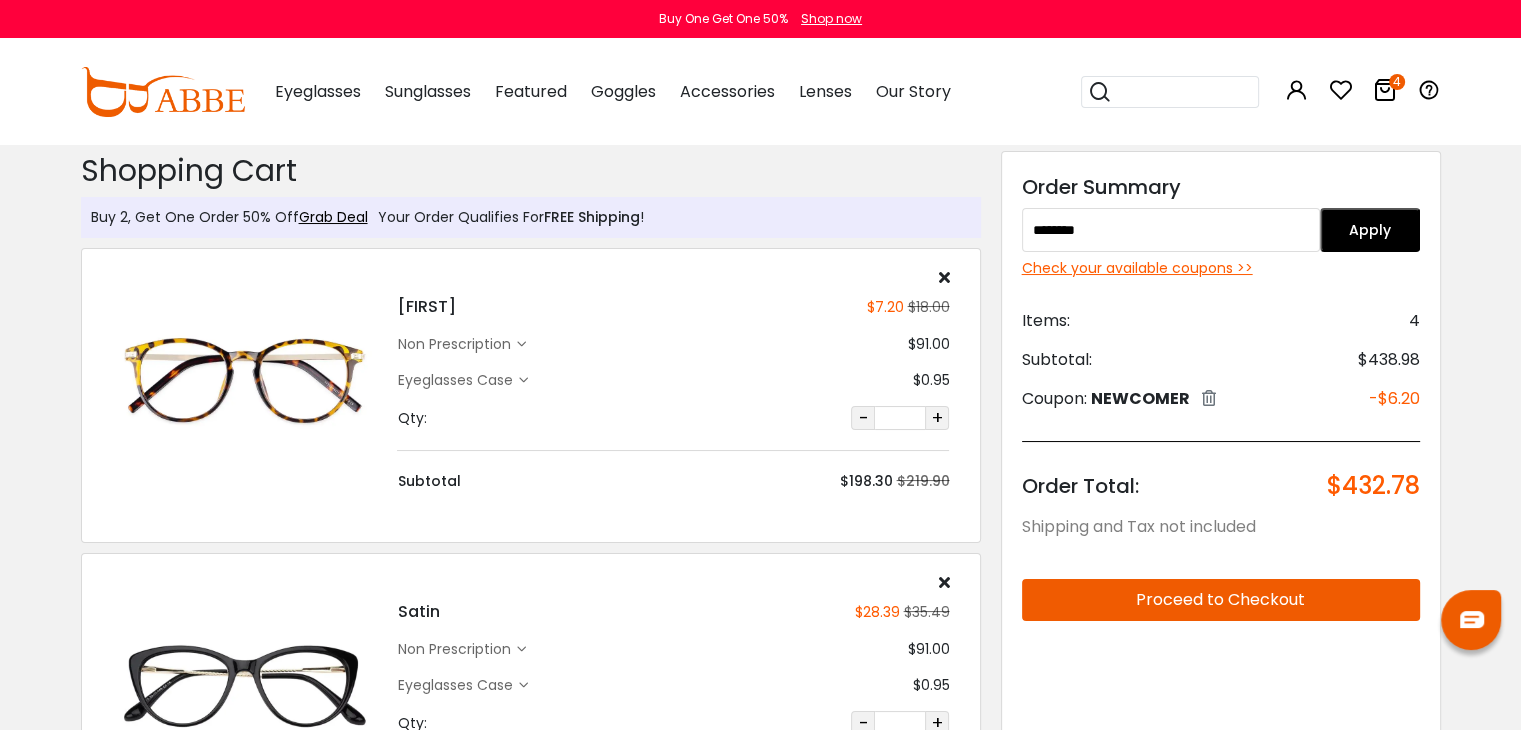 type on "********" 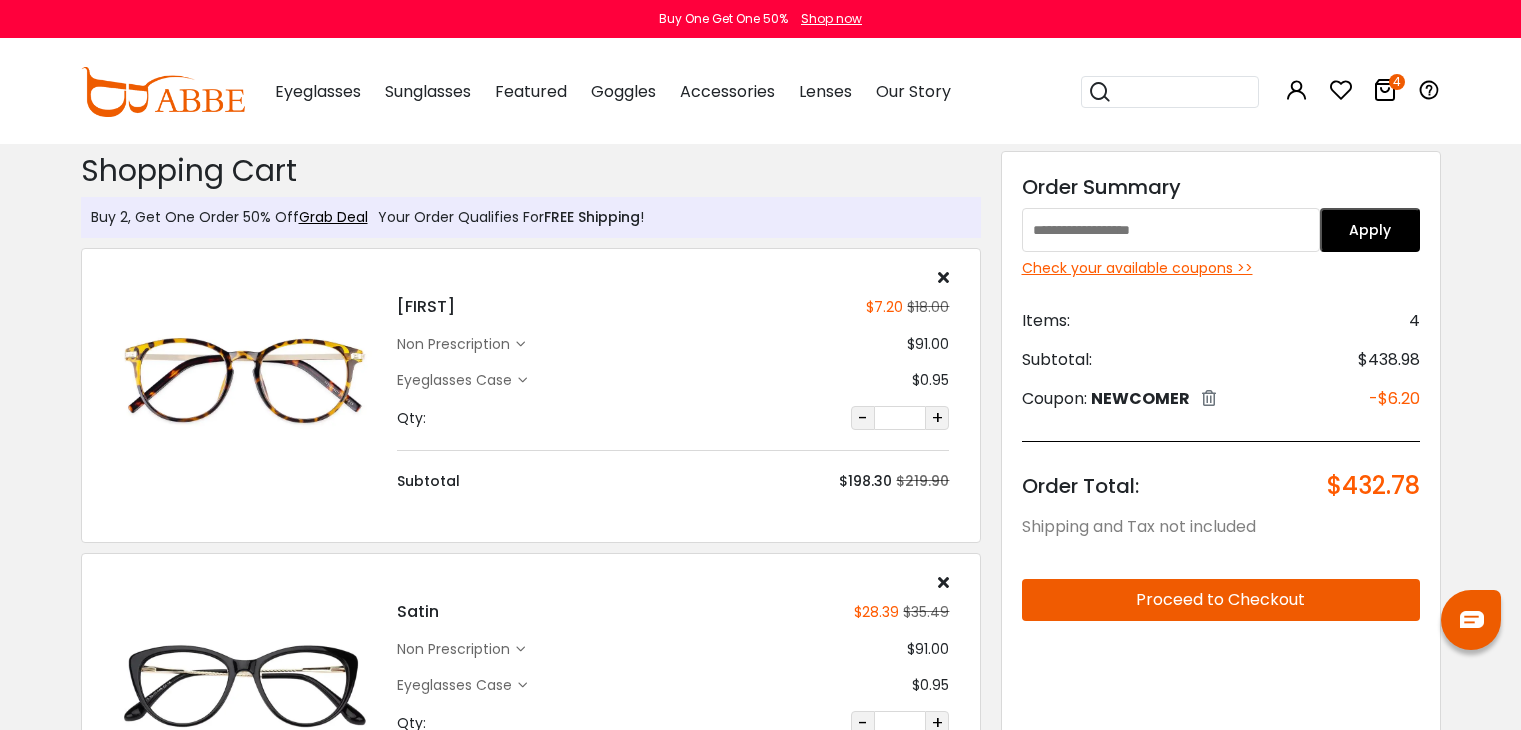 scroll, scrollTop: 0, scrollLeft: 0, axis: both 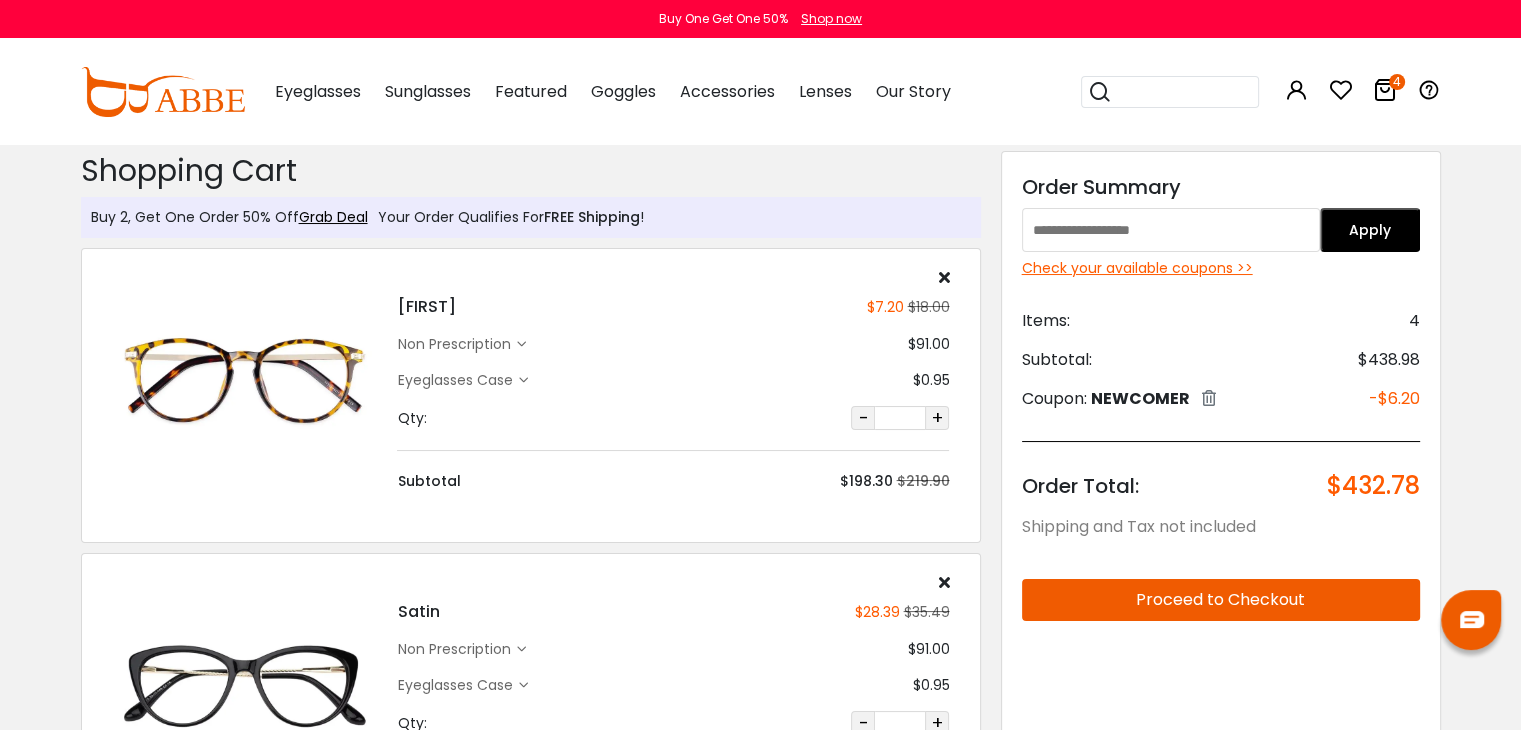 click at bounding box center (1171, 230) 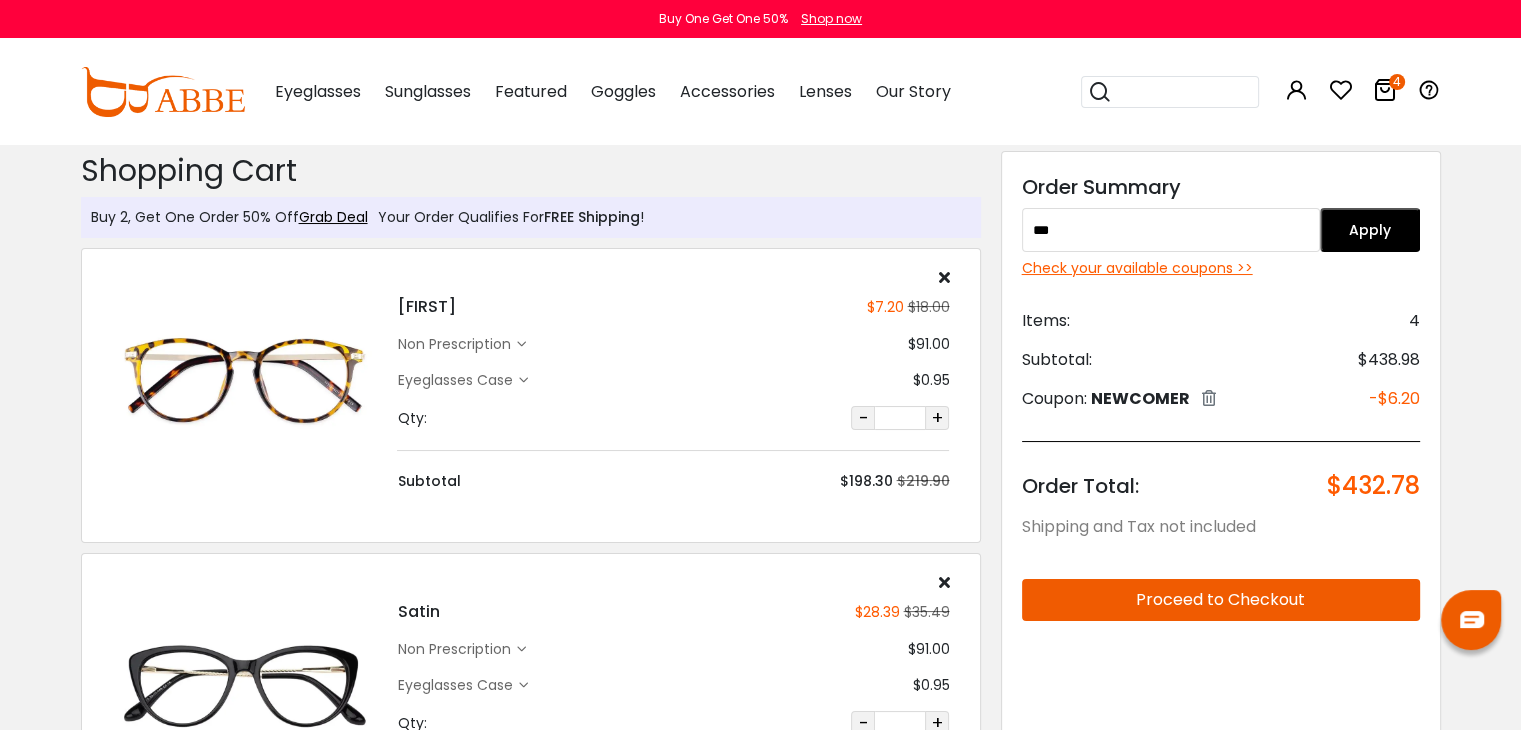 type on "***" 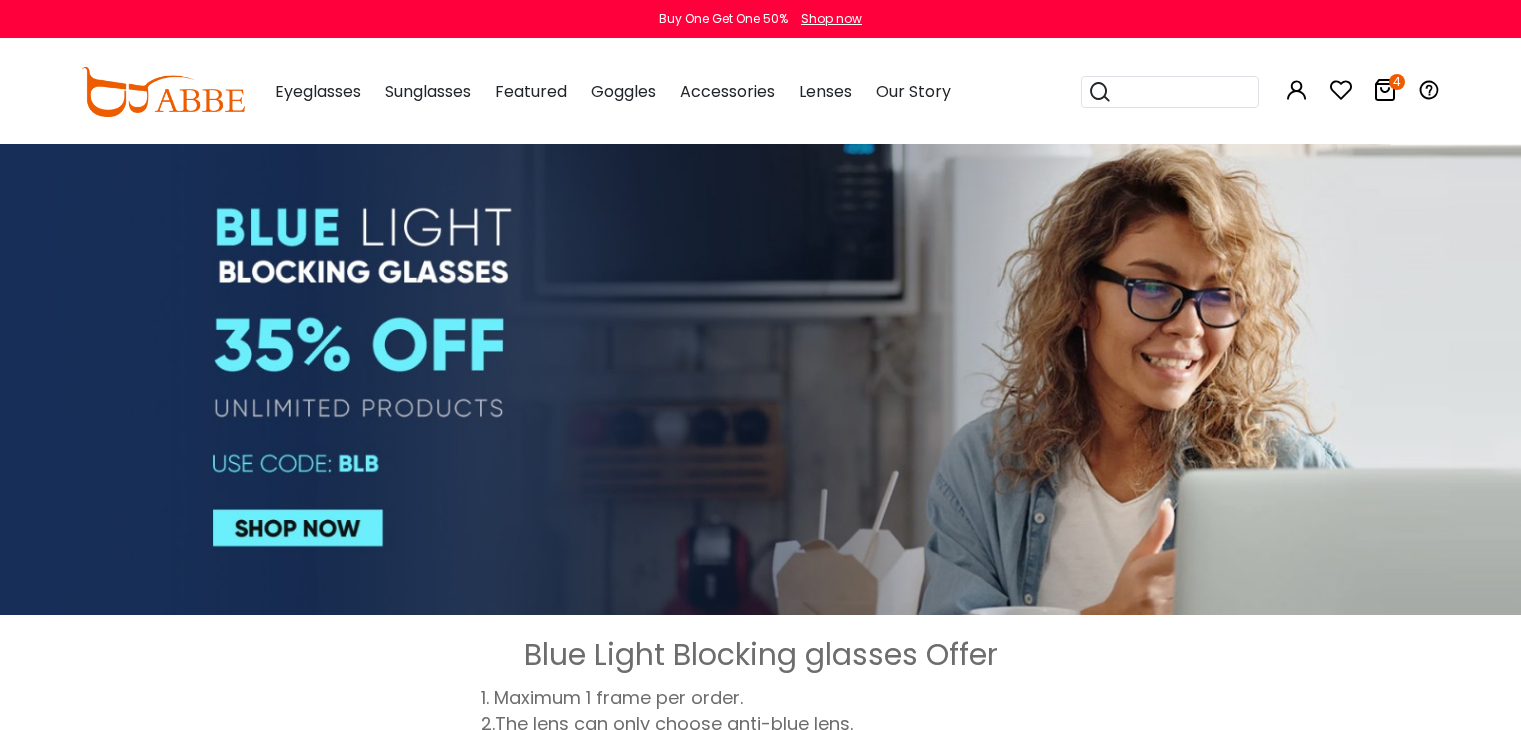 scroll, scrollTop: 0, scrollLeft: 0, axis: both 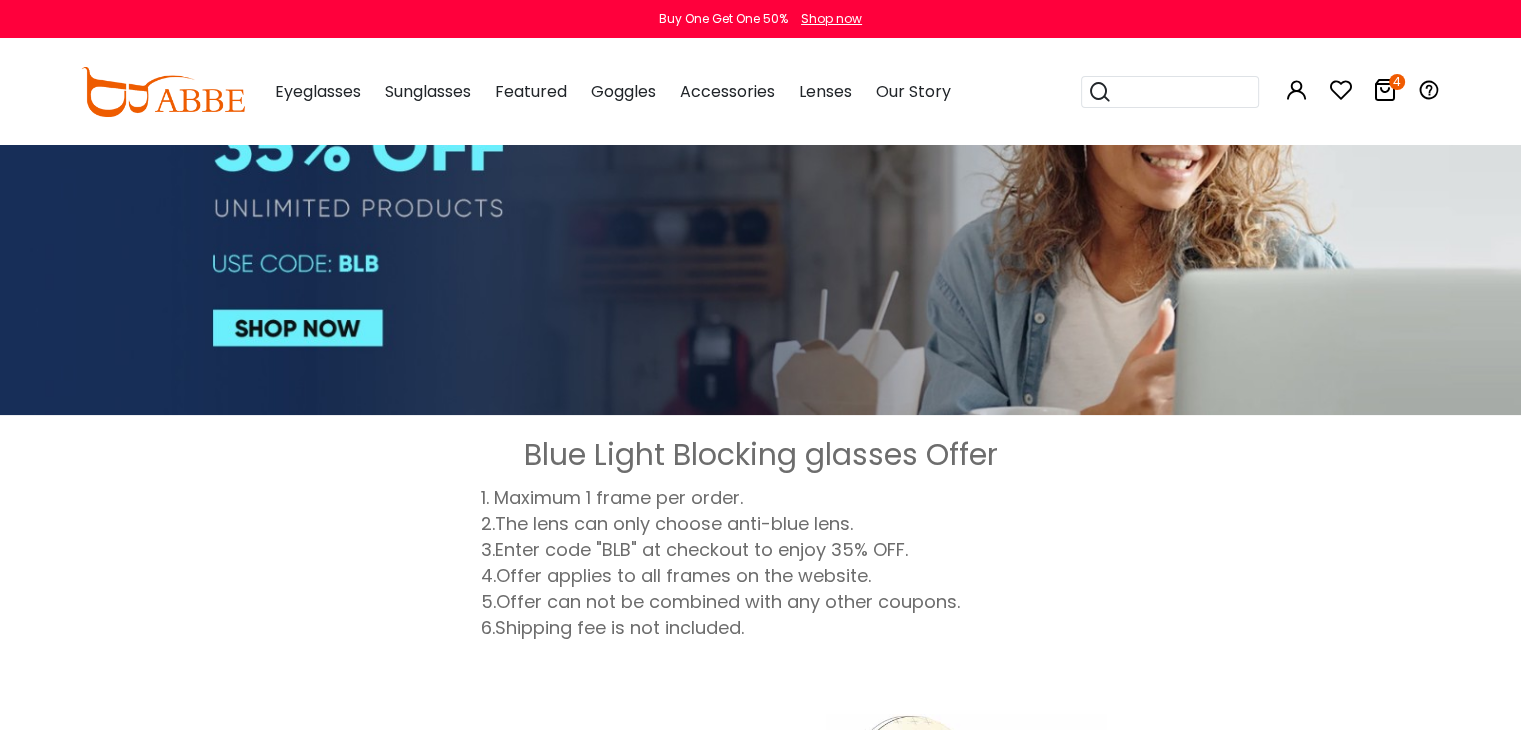 click on "1. Maximum 1 frame per order.
2.The lens can only choose anti-blue lens.
3.Enter code "BLB" at checkout to enjoy 35% OFF.
4.Offer applies to all frames on the website.
5.Offer can not be combined with any other coupons.
6.Shipping fee is not included." at bounding box center [761, 563] 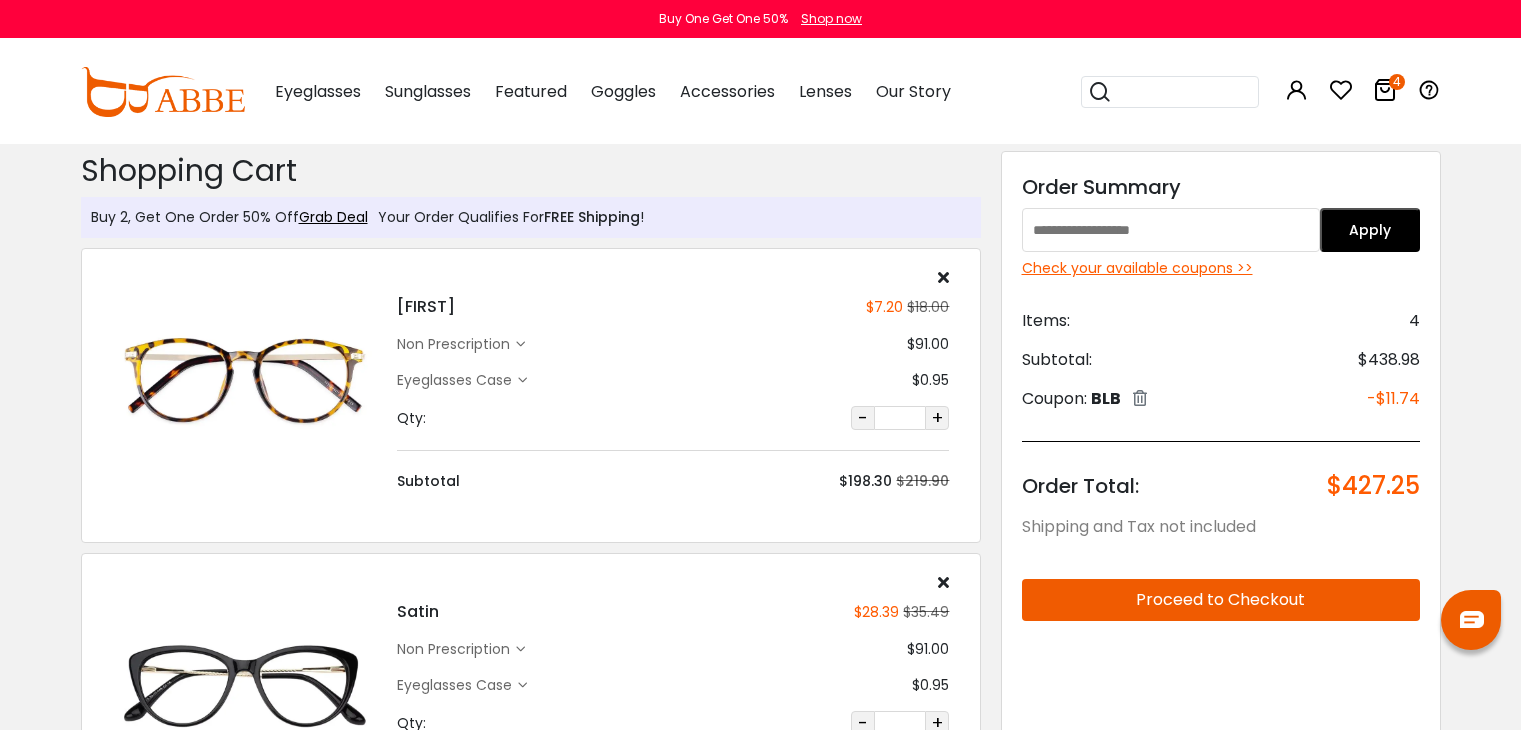 scroll, scrollTop: 0, scrollLeft: 0, axis: both 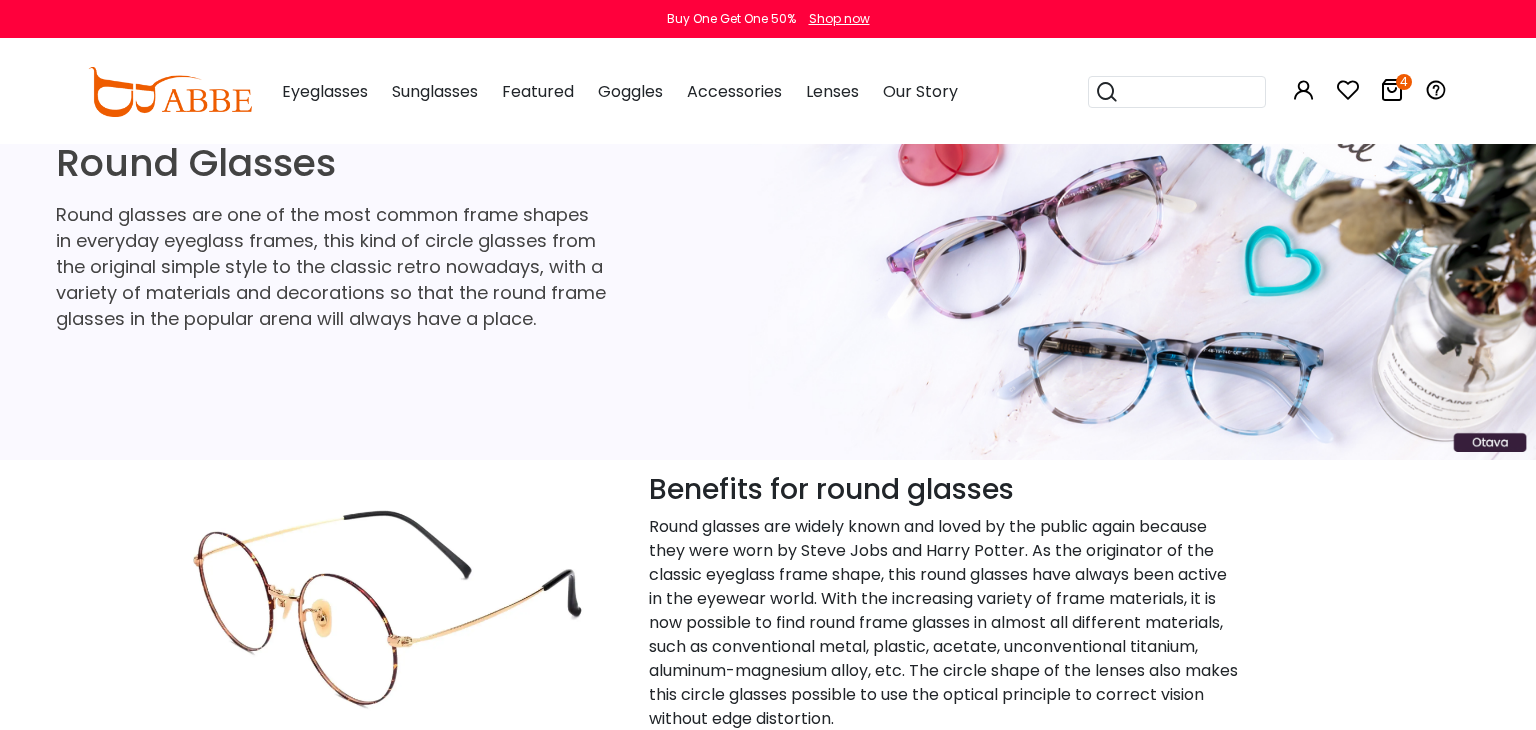 click on "4" at bounding box center [1404, 82] 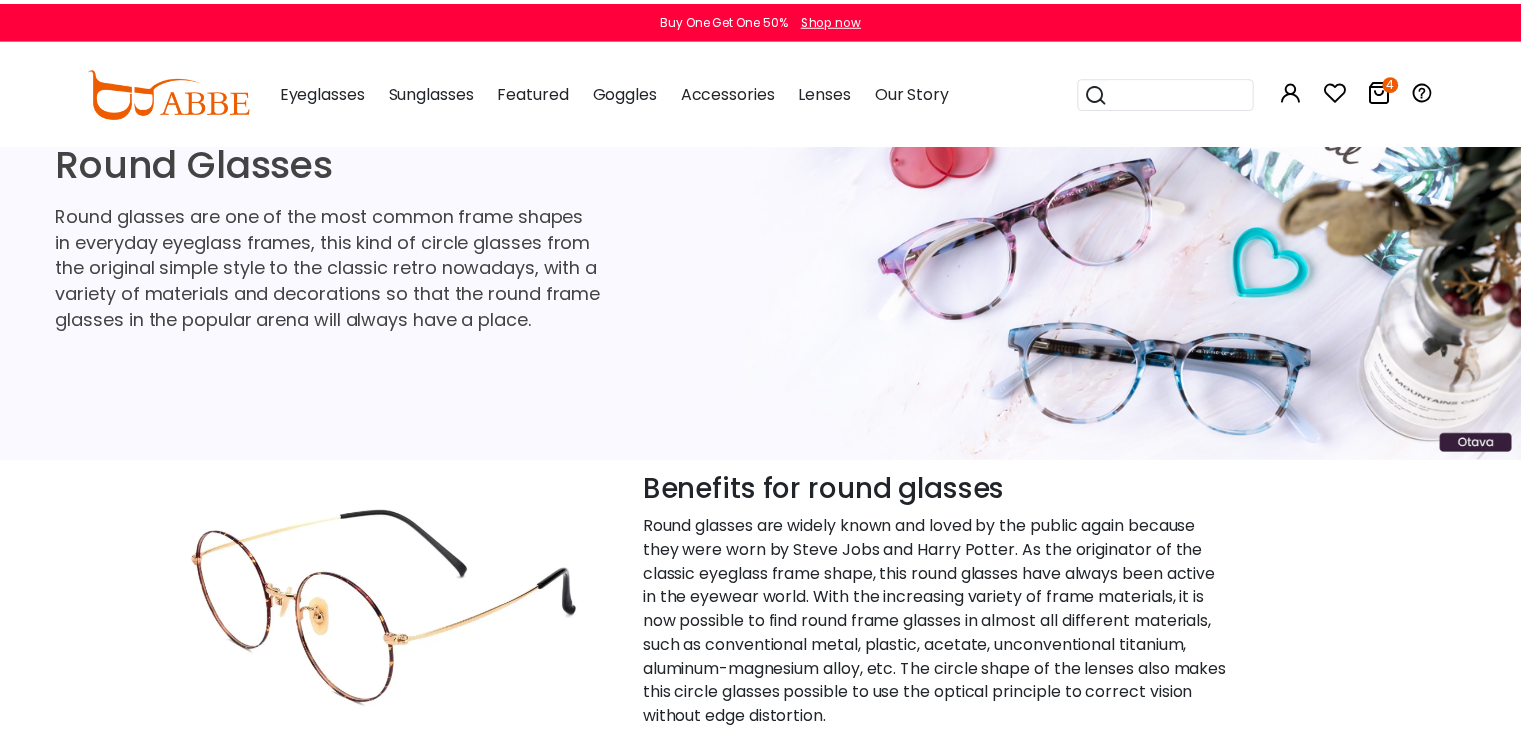 scroll, scrollTop: 0, scrollLeft: 0, axis: both 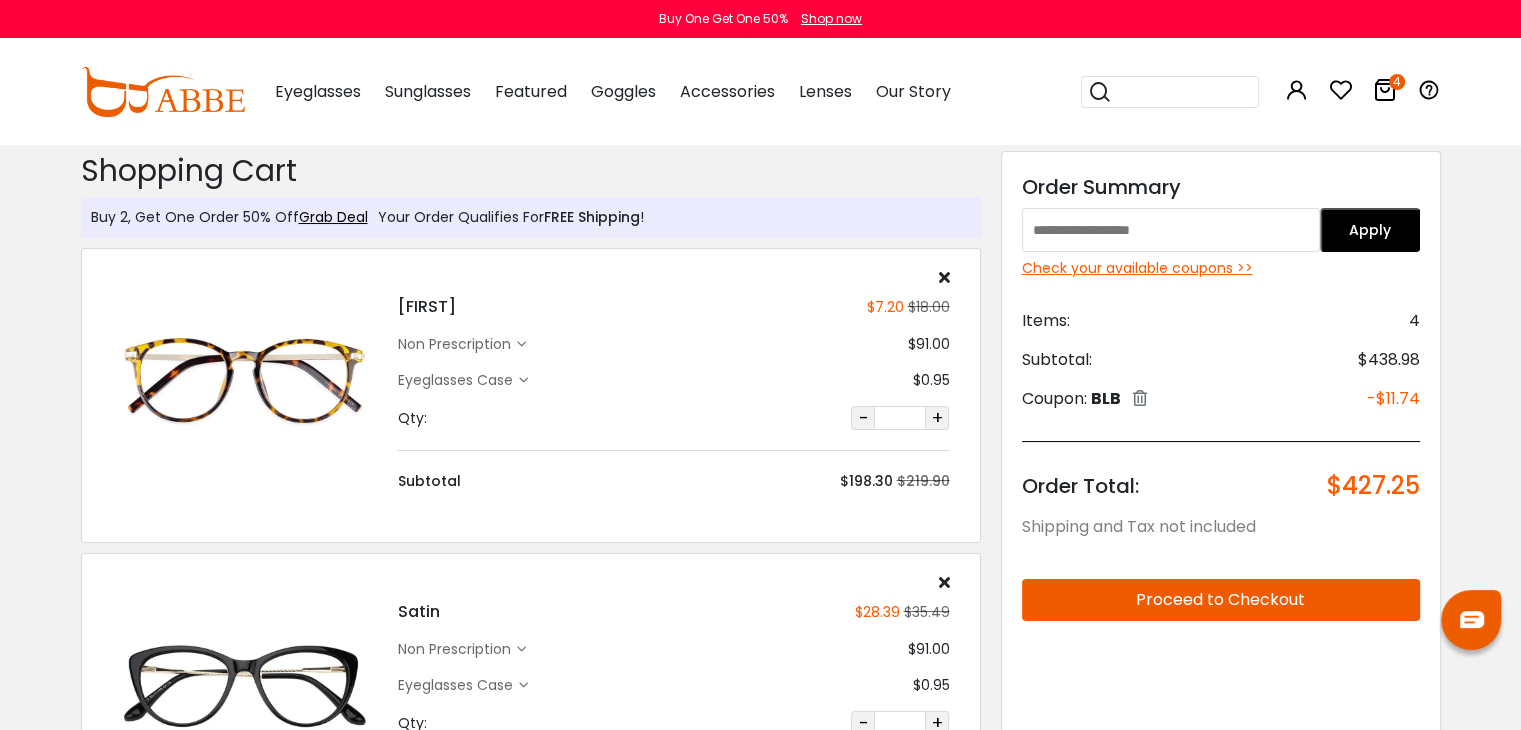 click at bounding box center [1171, 230] 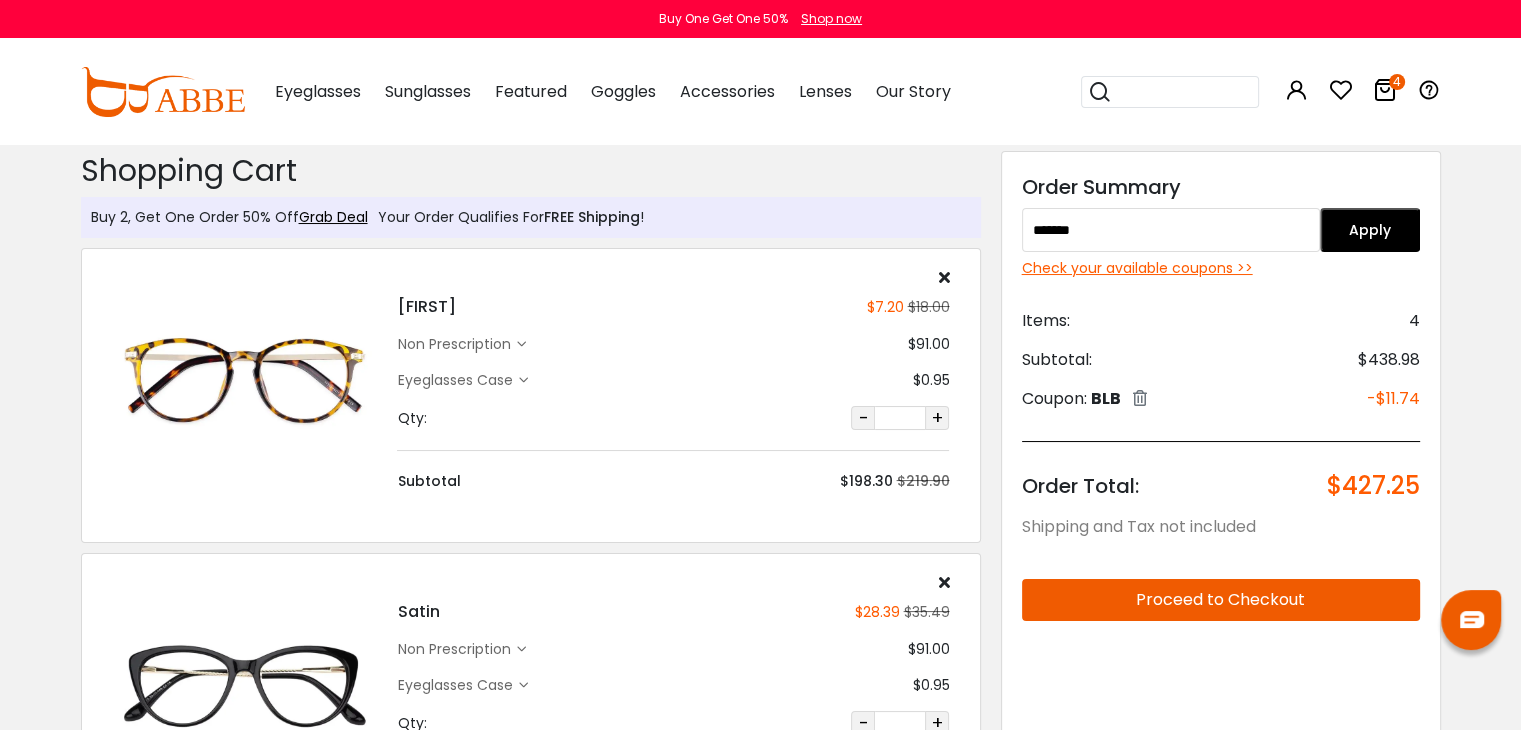 type on "*******" 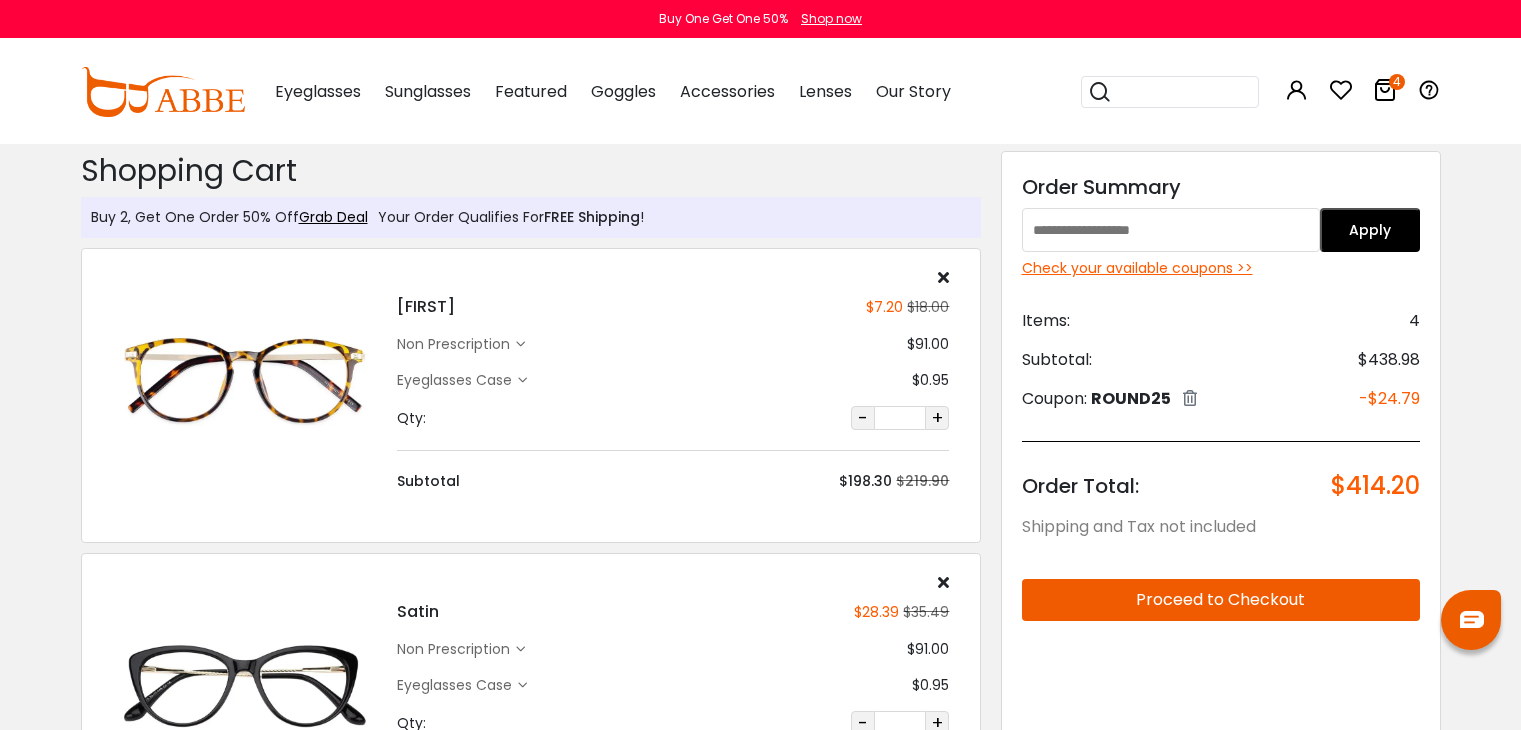 scroll, scrollTop: 0, scrollLeft: 0, axis: both 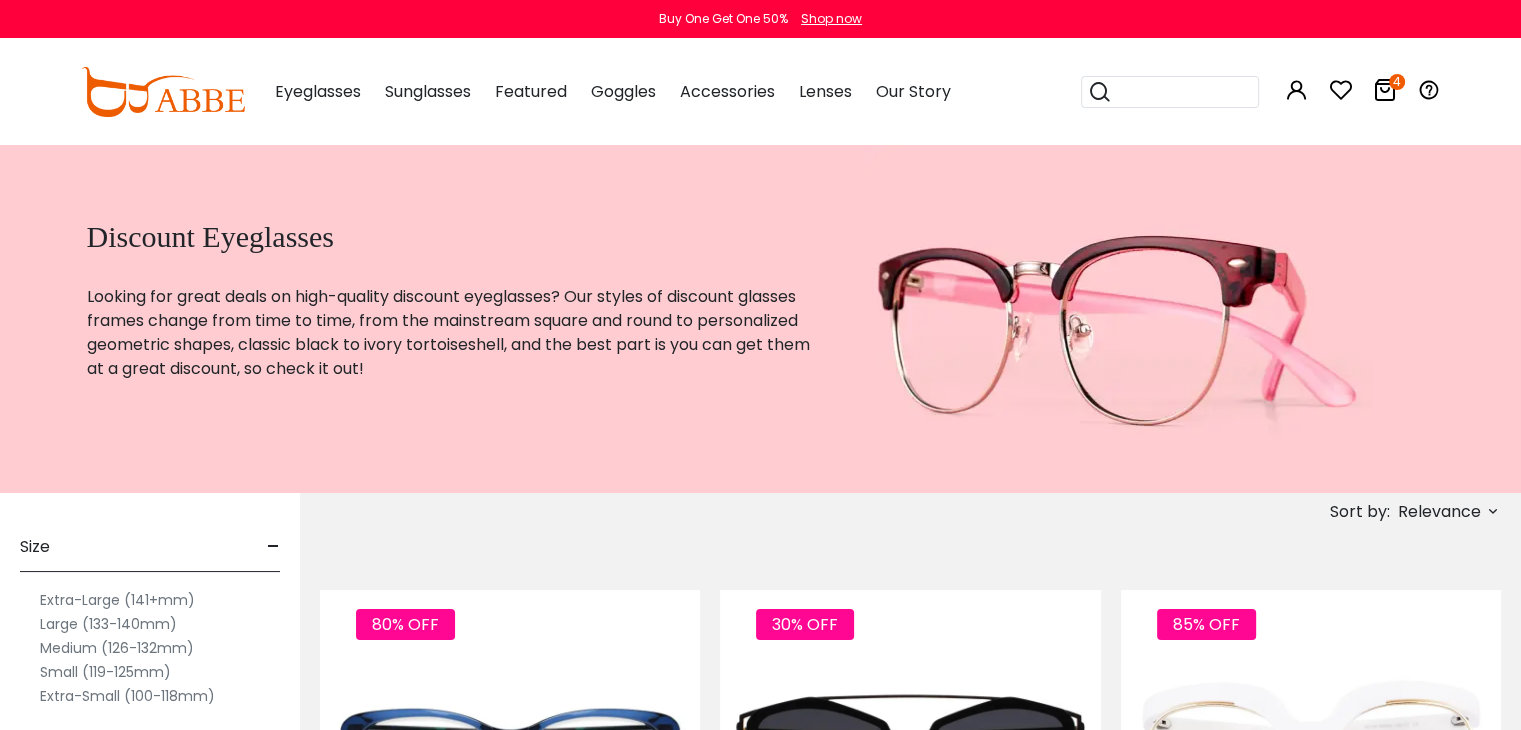 click at bounding box center (1385, 90) 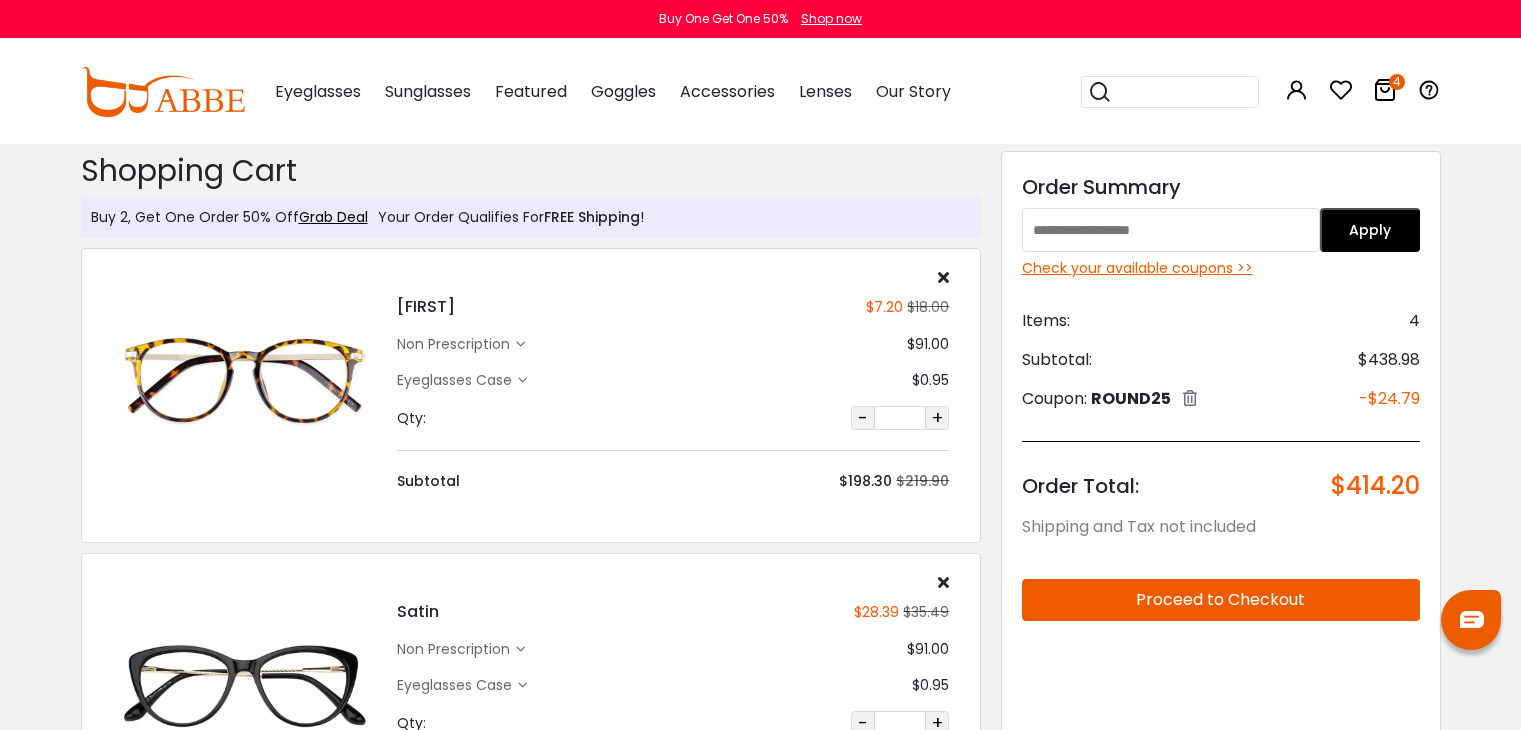 scroll, scrollTop: 0, scrollLeft: 0, axis: both 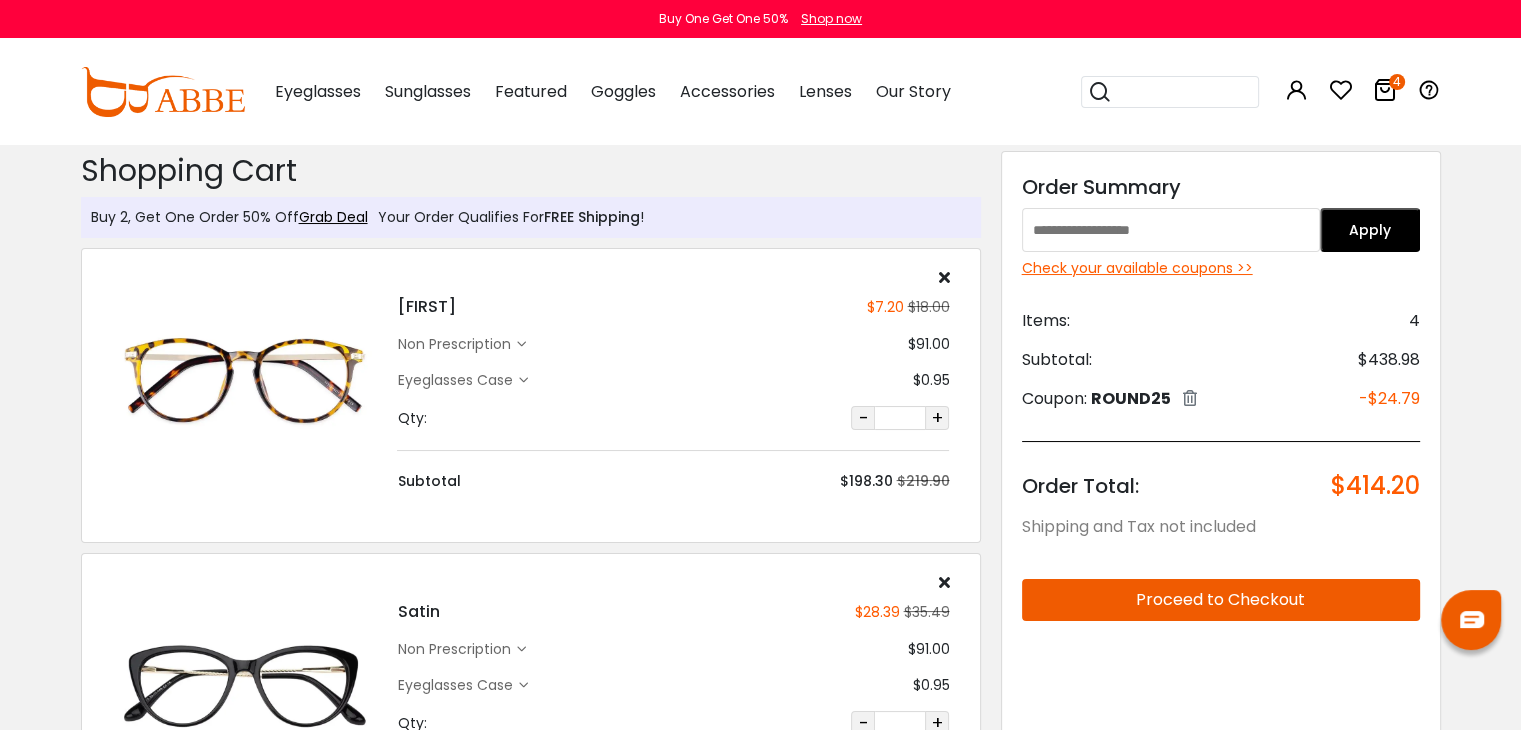 click at bounding box center (1171, 230) 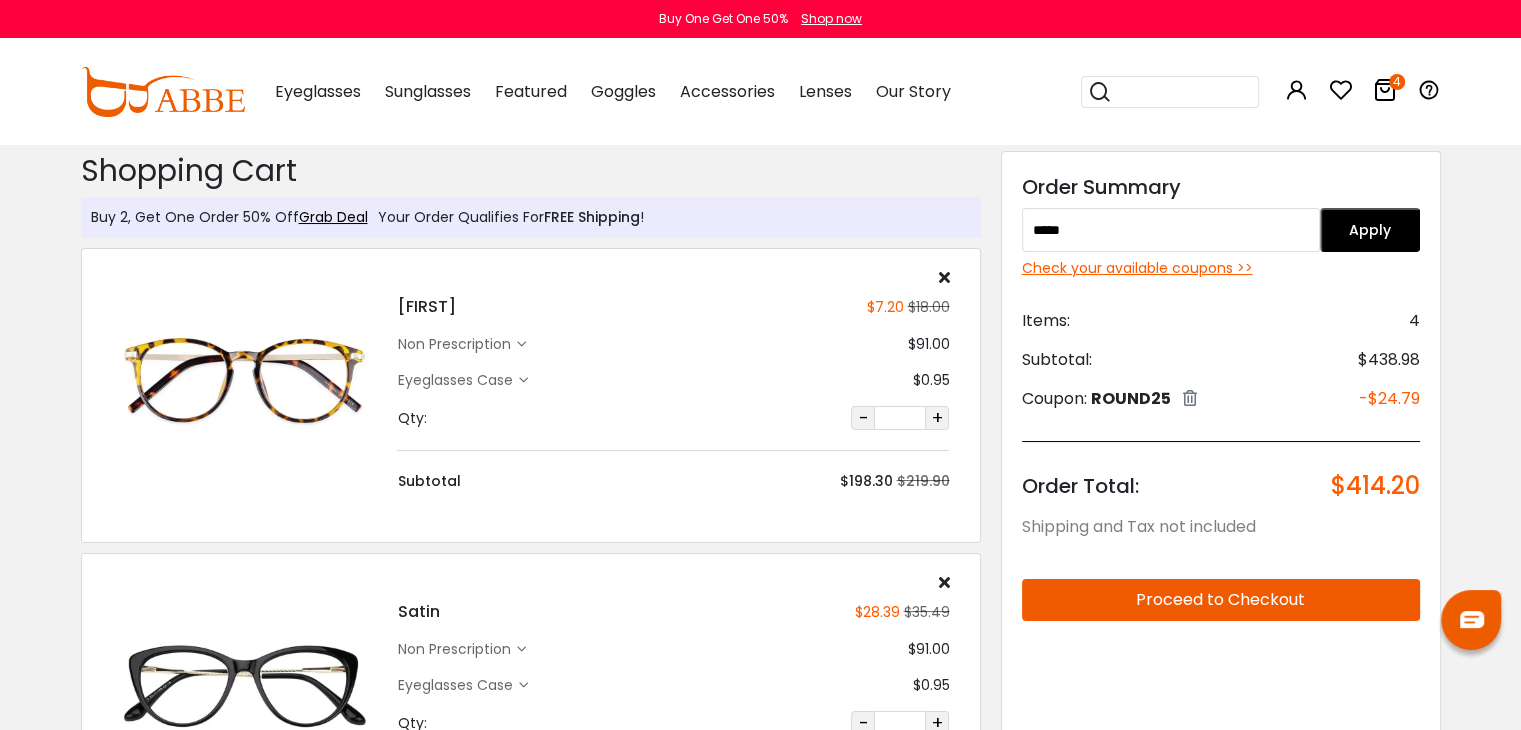 type on "*****" 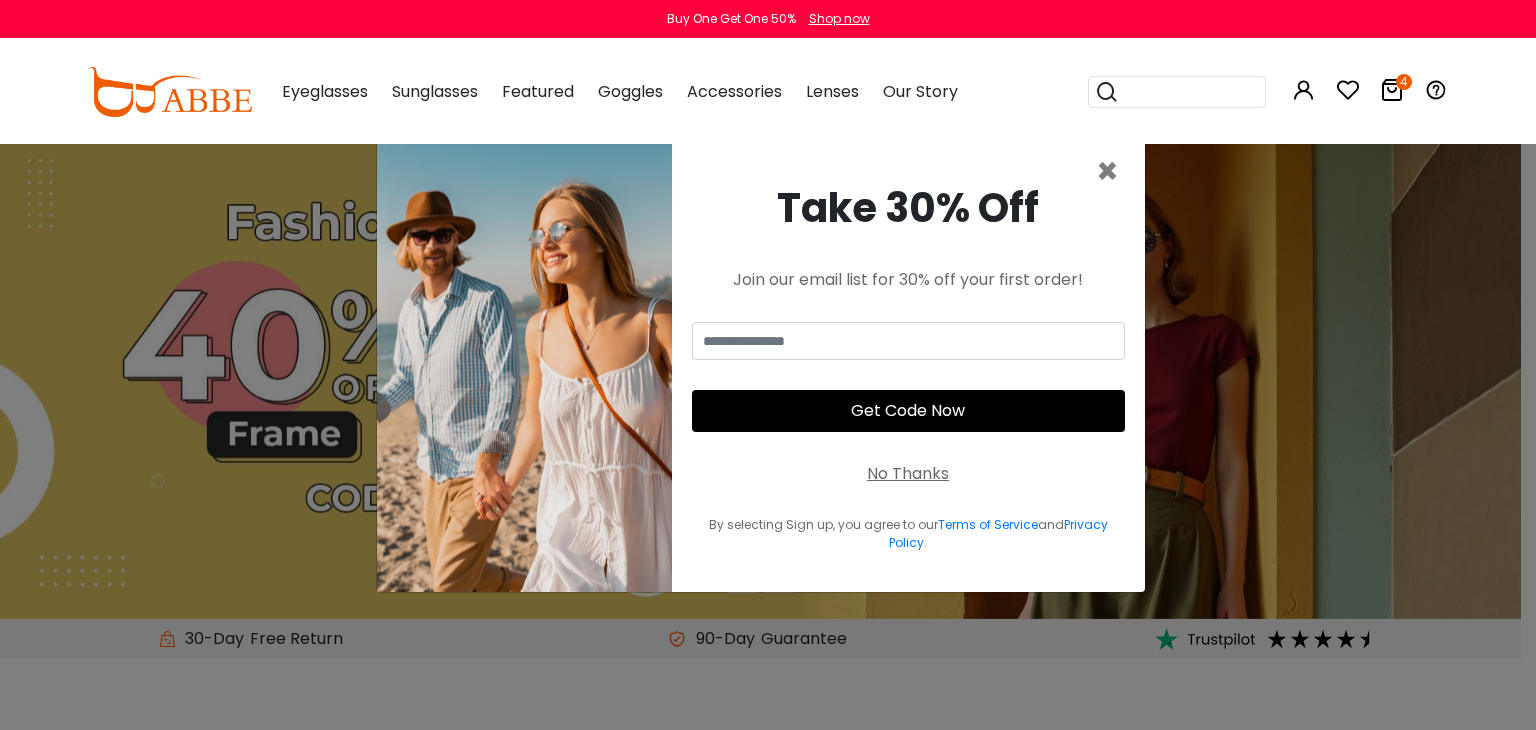 scroll, scrollTop: 0, scrollLeft: 0, axis: both 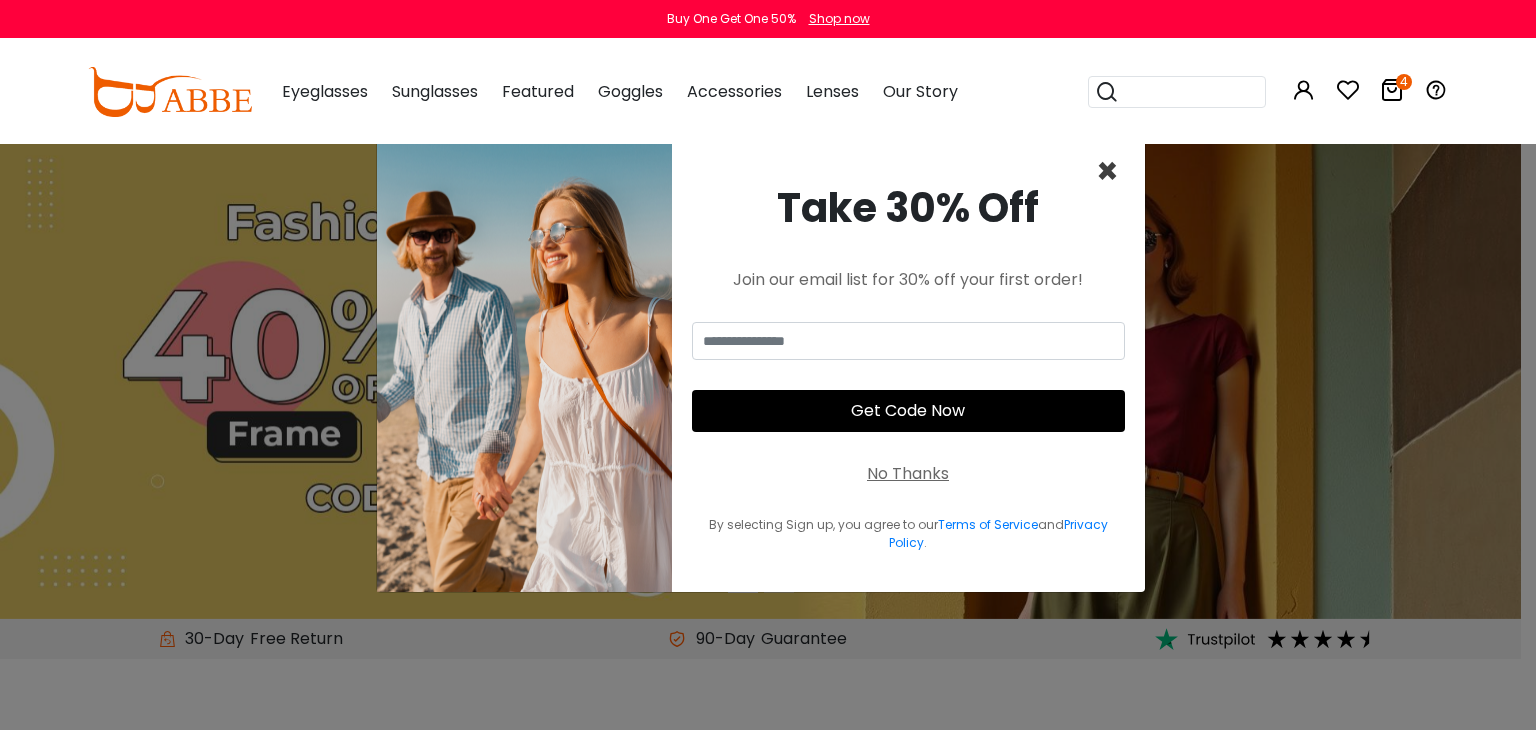 click on "×" at bounding box center (1107, 171) 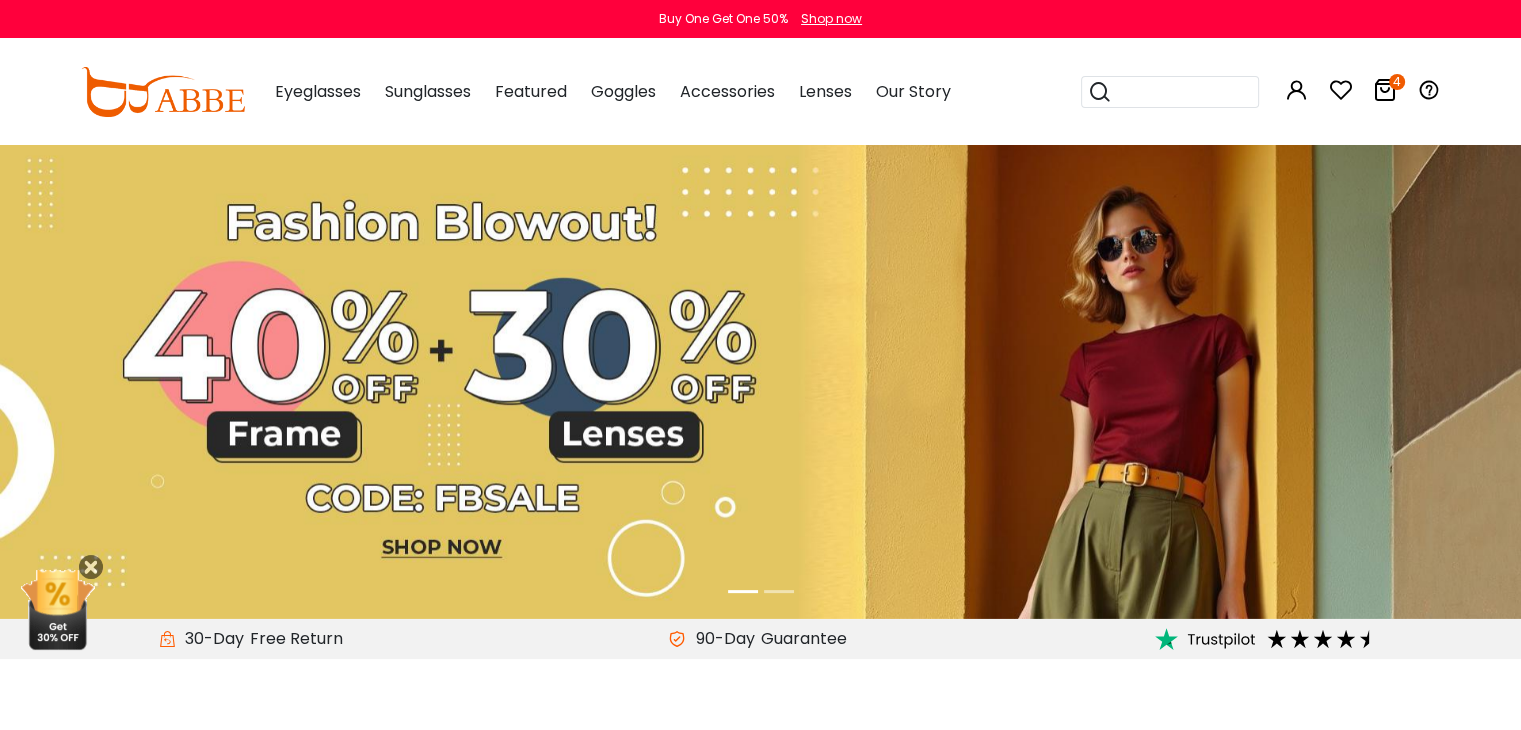 click at bounding box center [1385, 90] 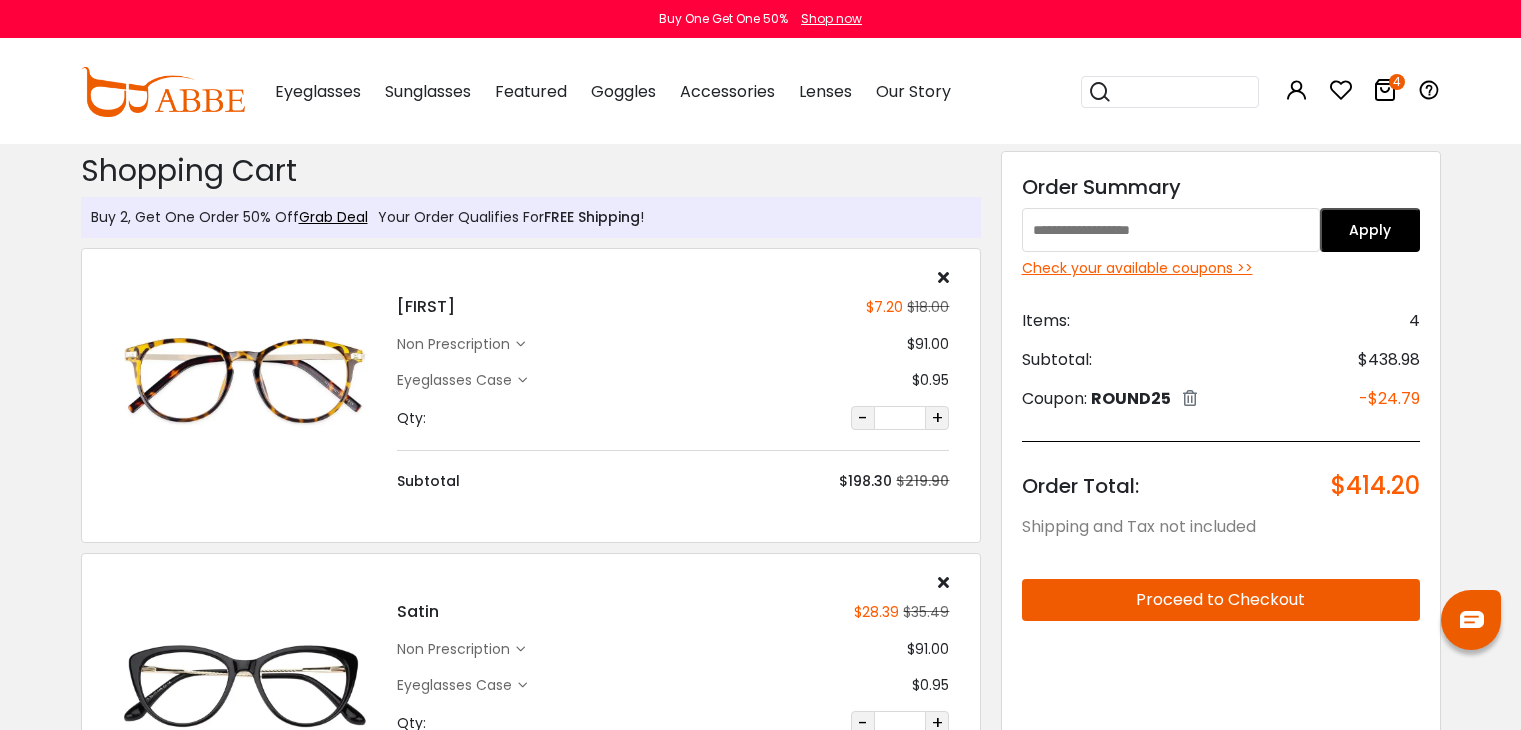 scroll, scrollTop: 0, scrollLeft: 0, axis: both 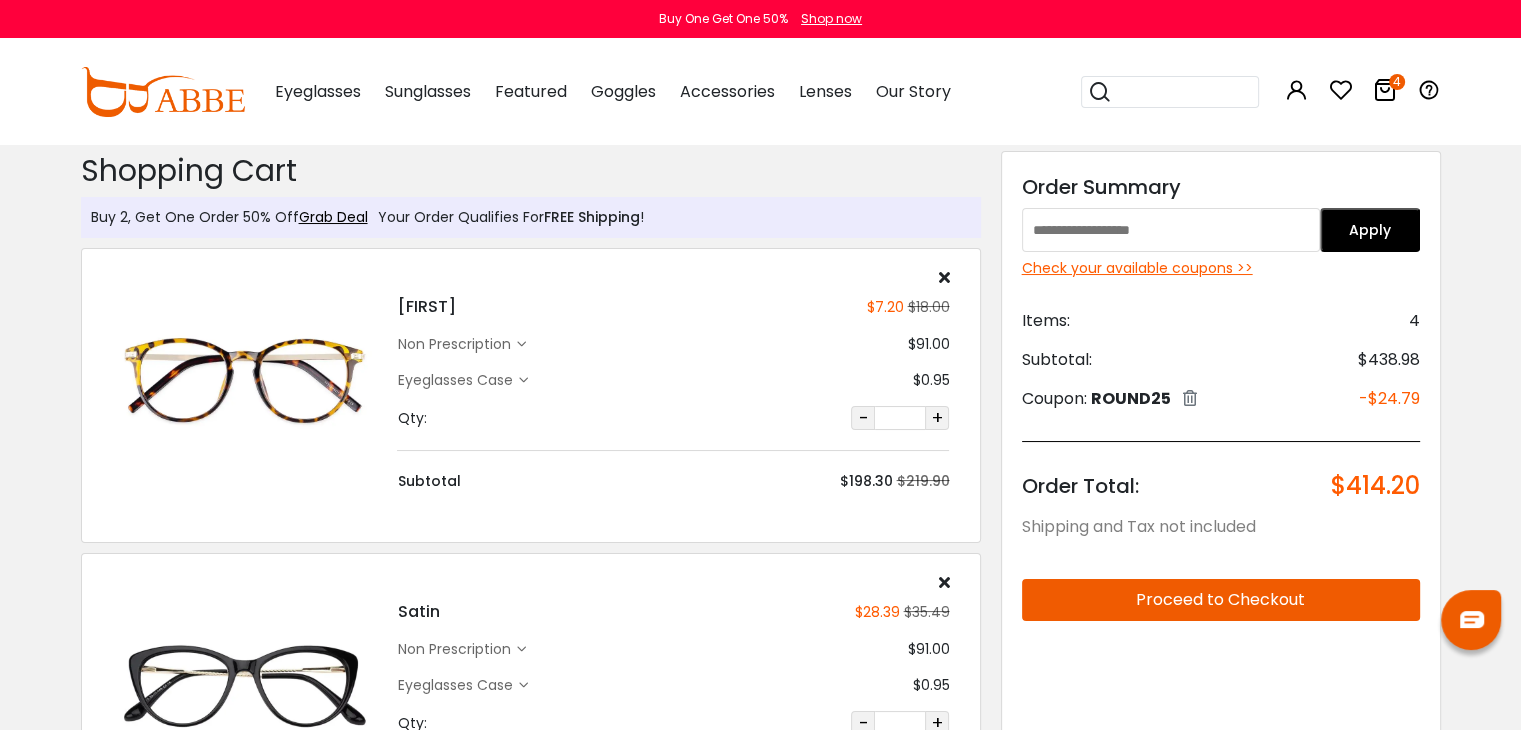click at bounding box center [1171, 230] 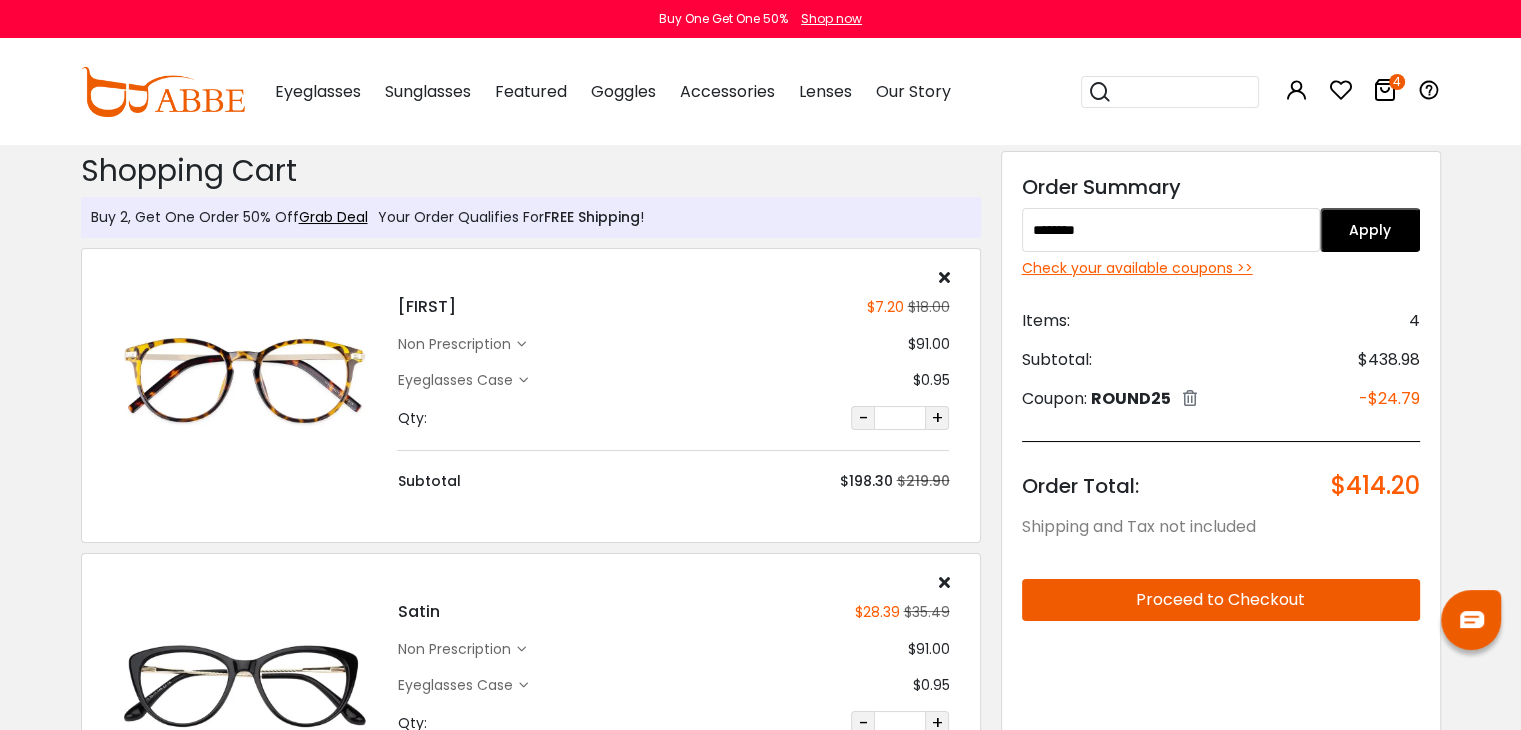 type on "********" 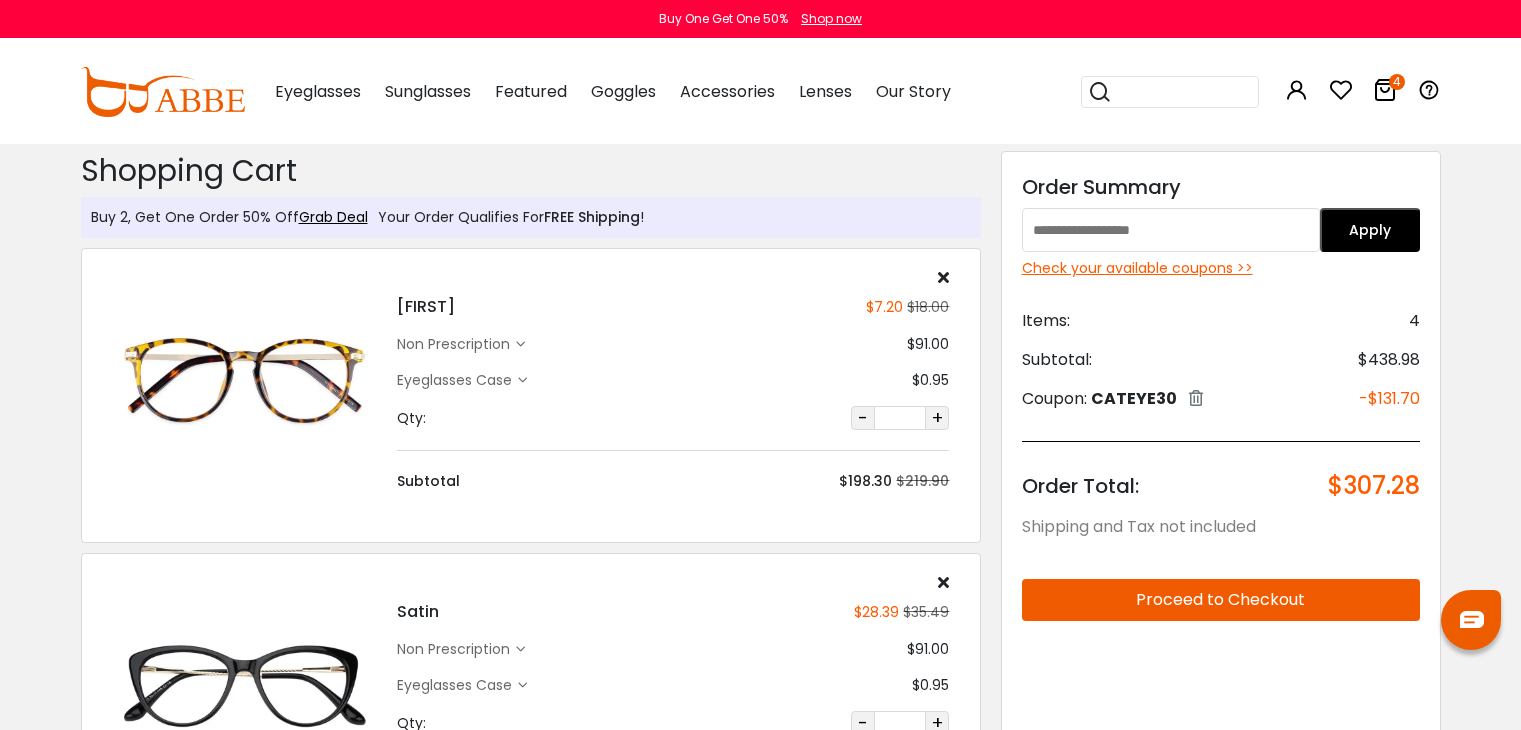 scroll, scrollTop: 0, scrollLeft: 0, axis: both 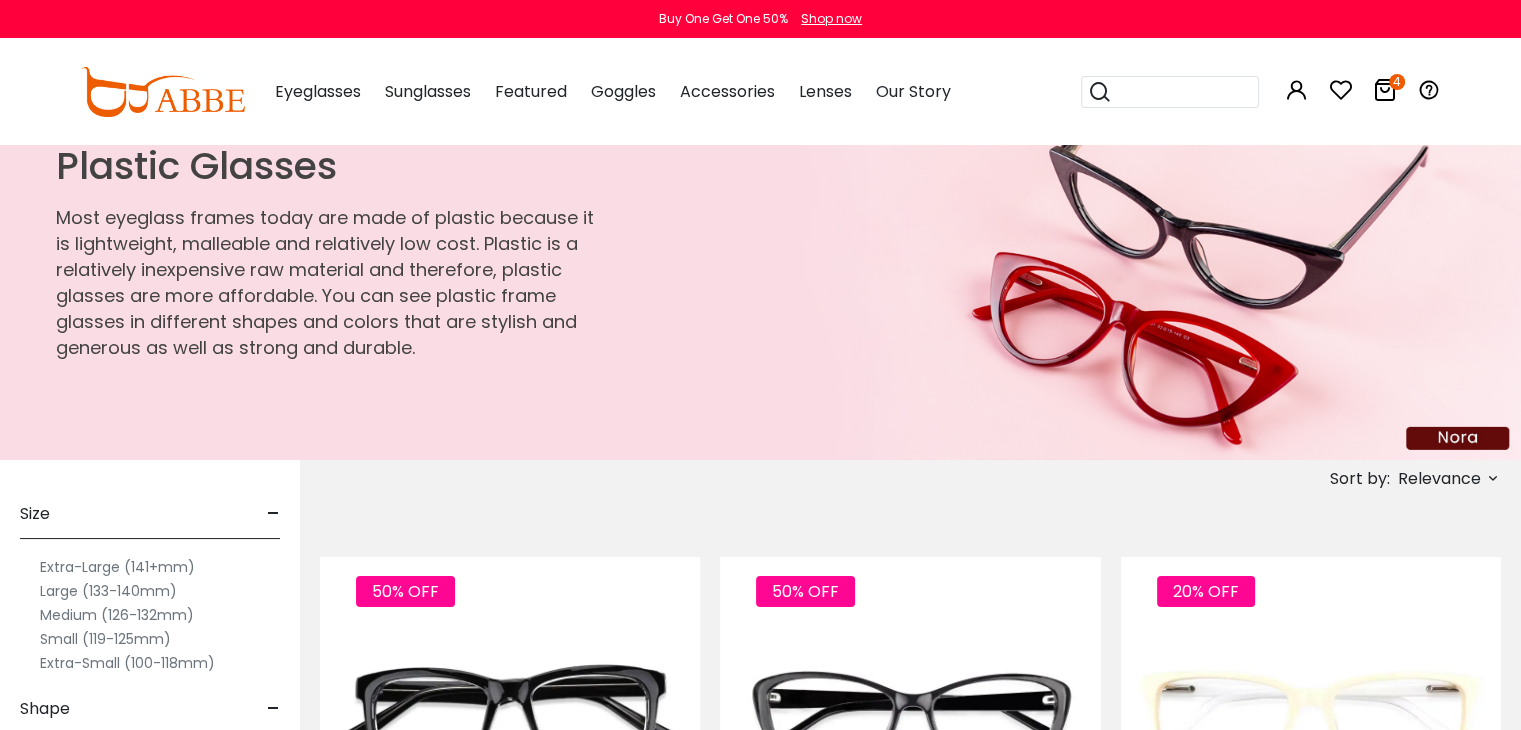 click at bounding box center [1385, 90] 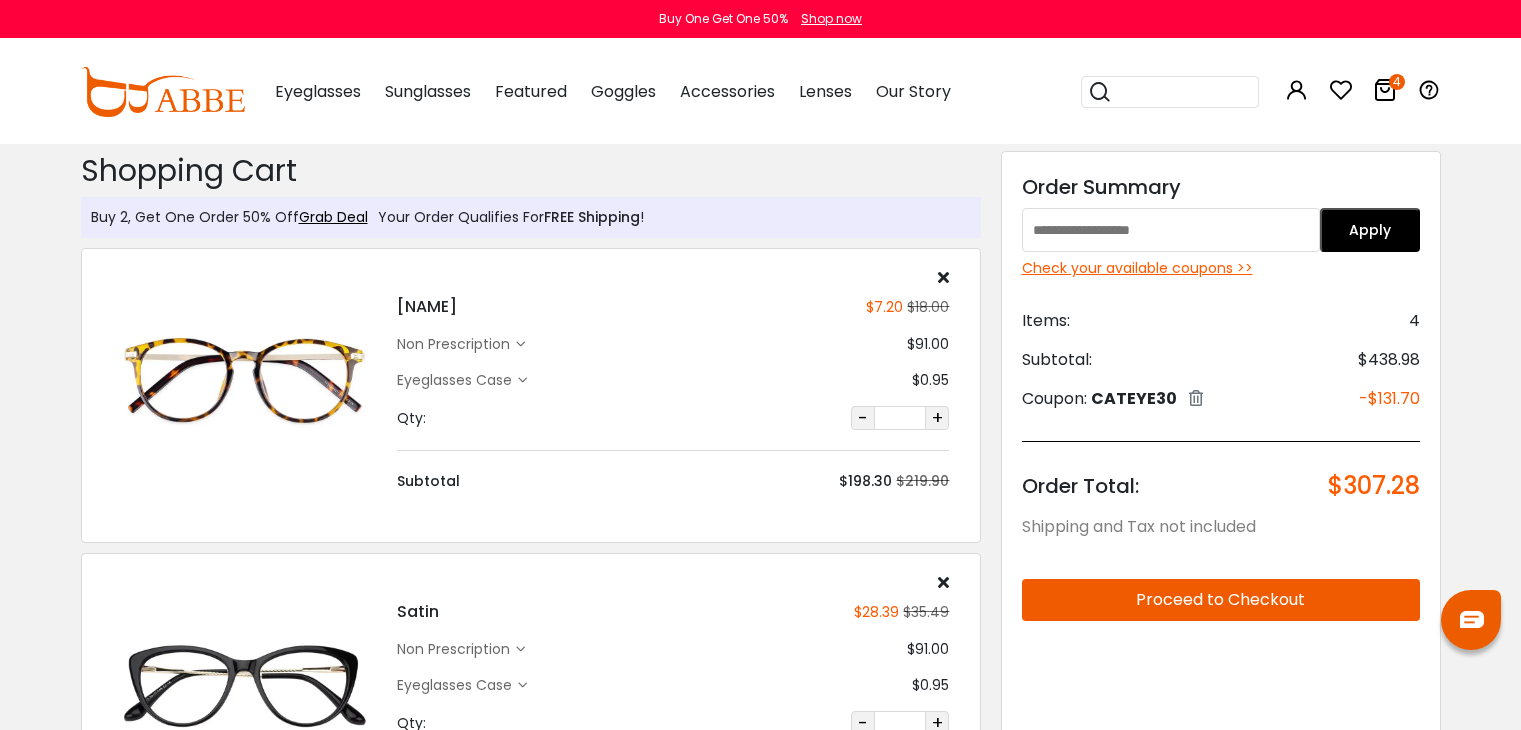 scroll, scrollTop: 0, scrollLeft: 0, axis: both 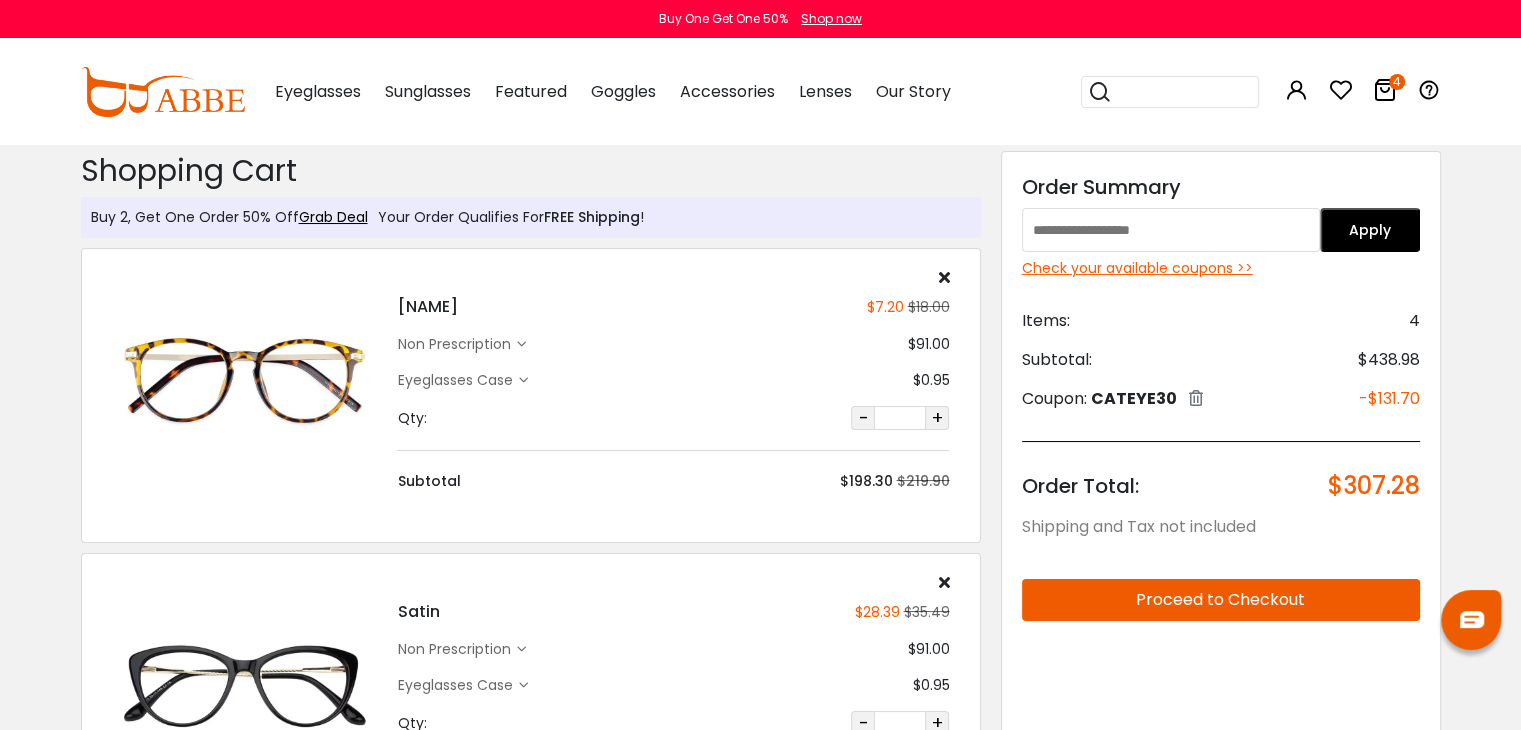 click at bounding box center [1171, 230] 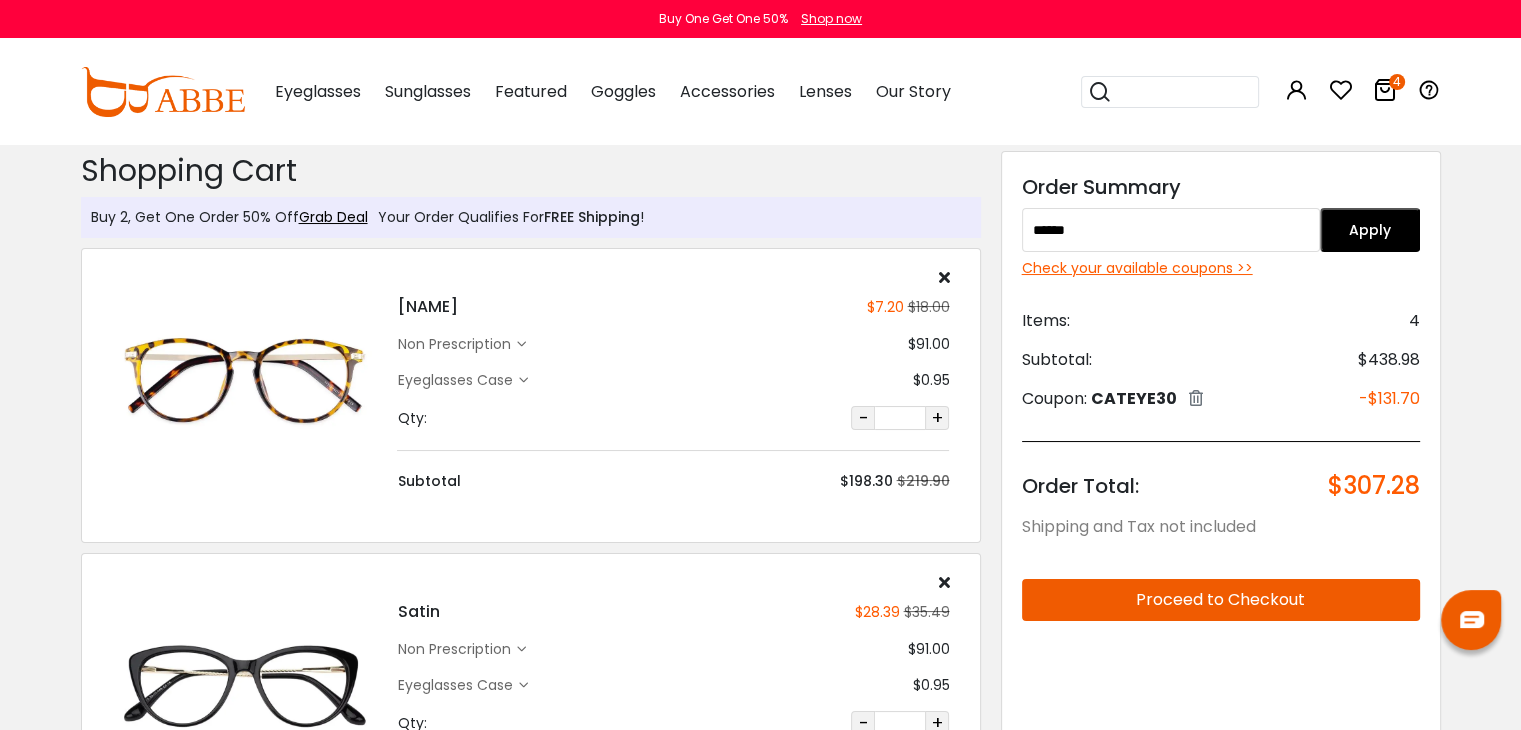 type on "******" 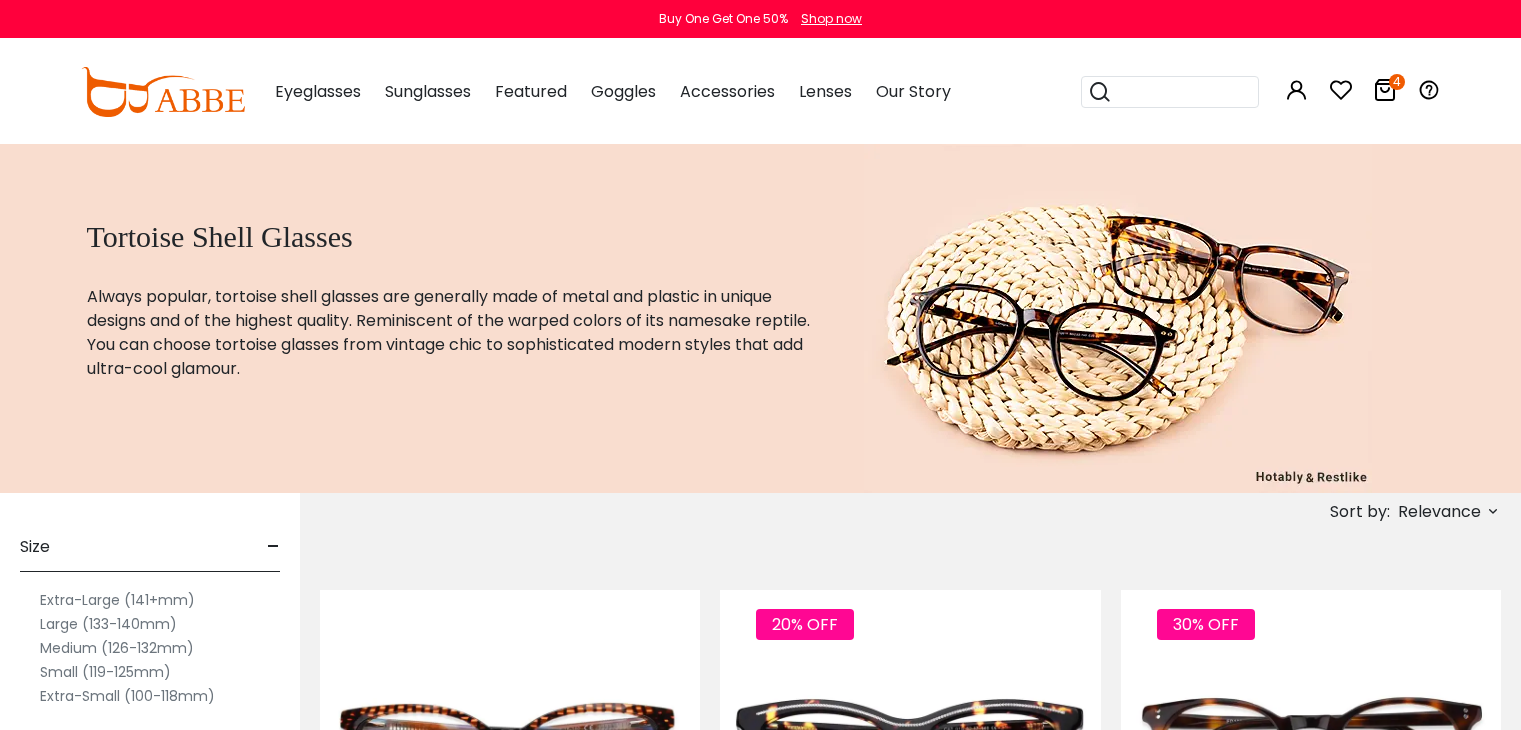 scroll, scrollTop: 0, scrollLeft: 0, axis: both 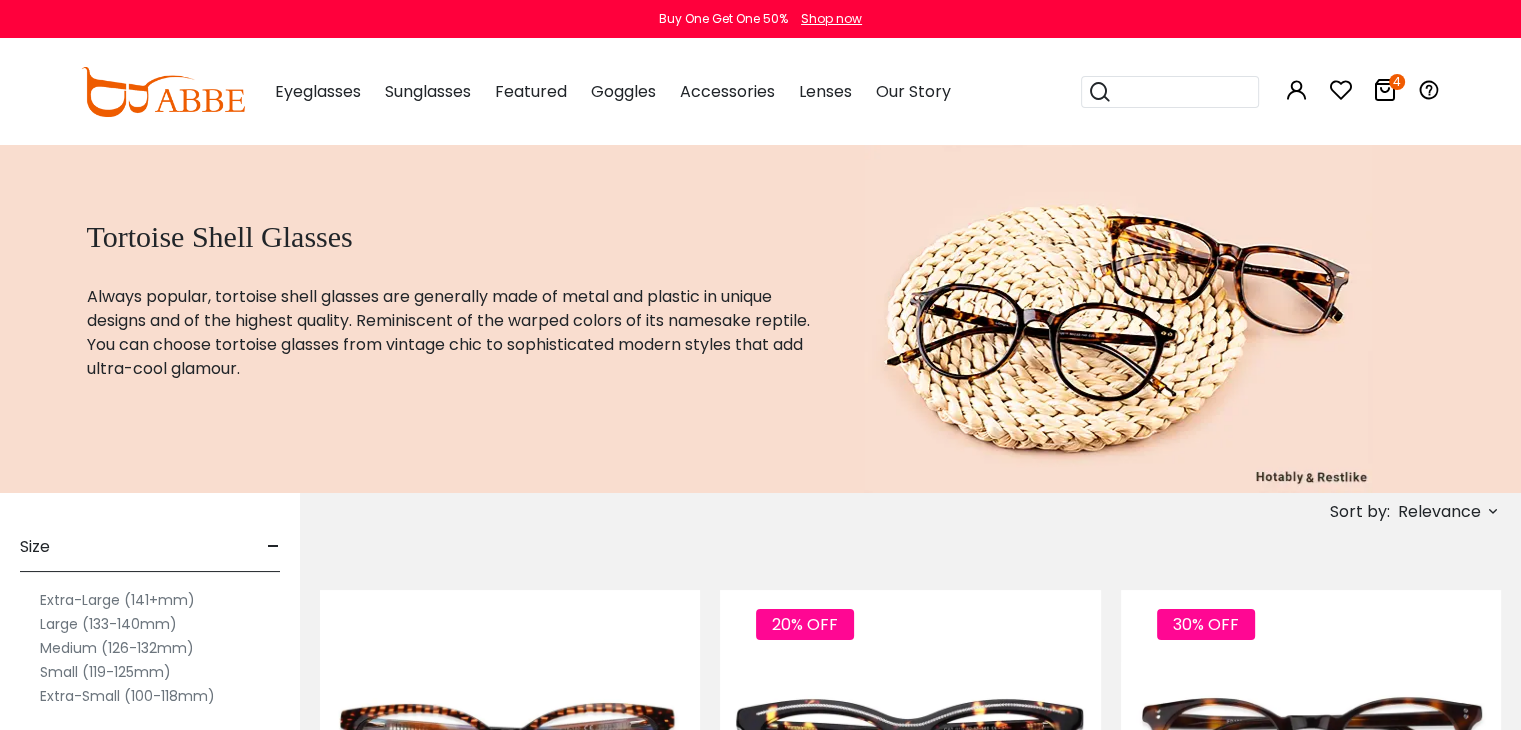 click at bounding box center [1385, 90] 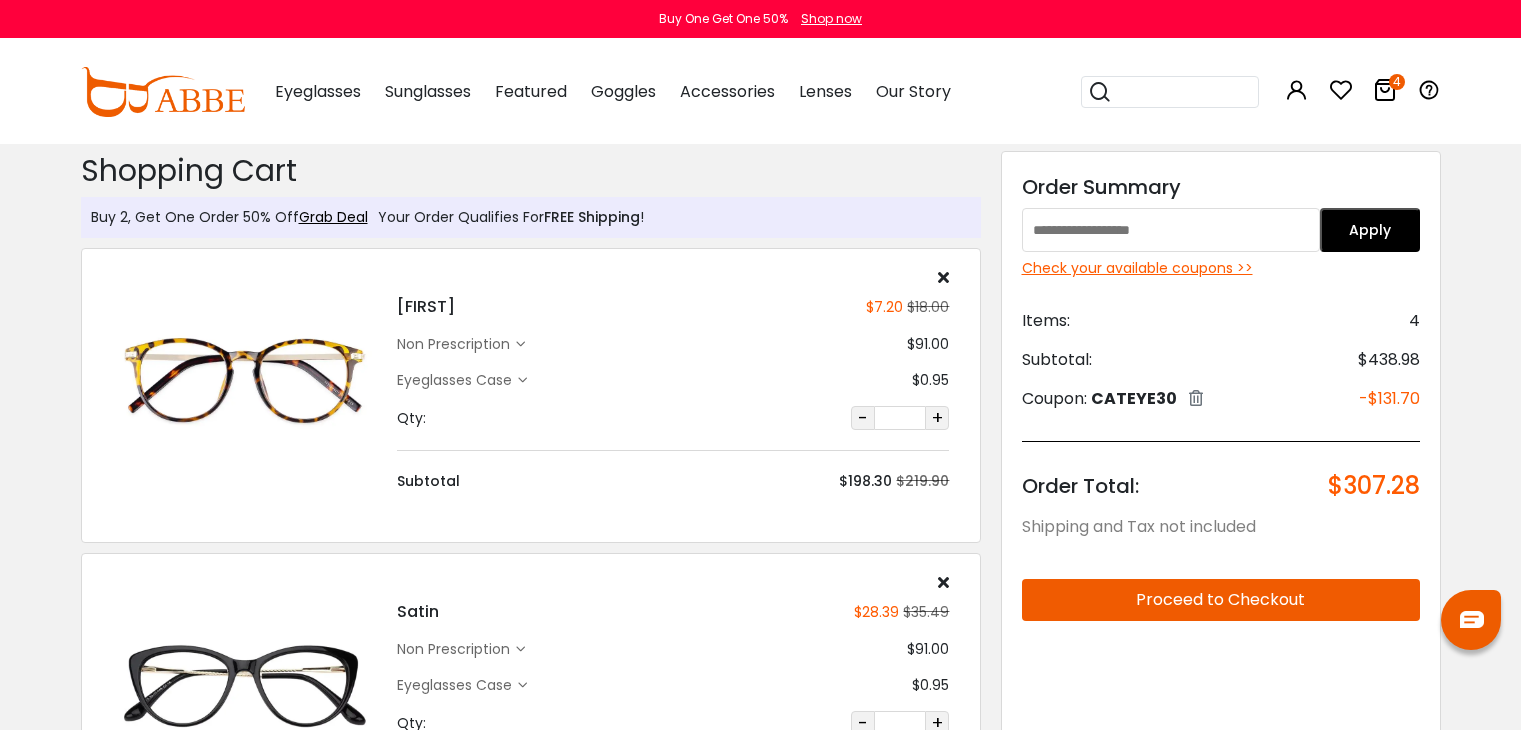 scroll, scrollTop: 0, scrollLeft: 0, axis: both 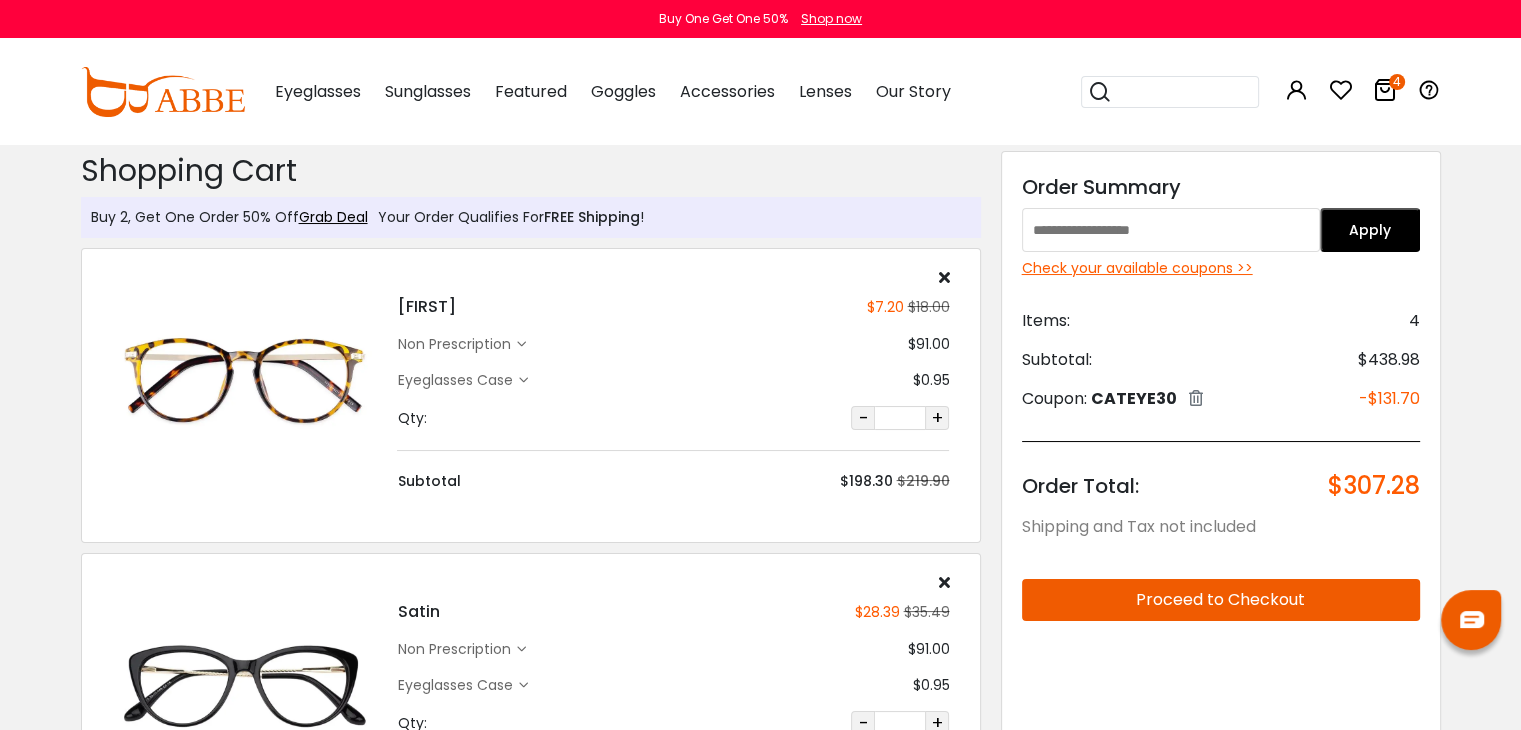 click at bounding box center (1171, 230) 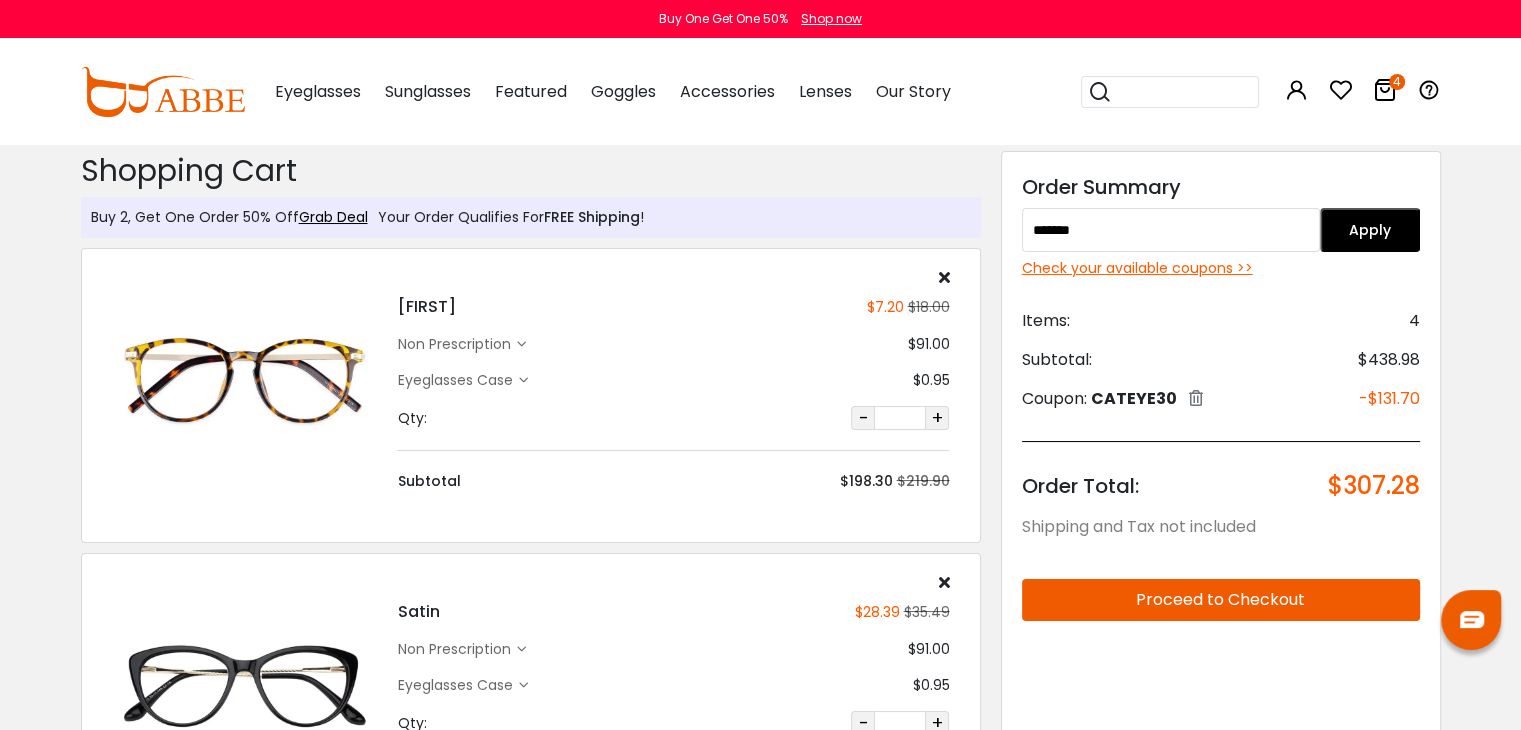 click on "Apply" at bounding box center (1370, 230) 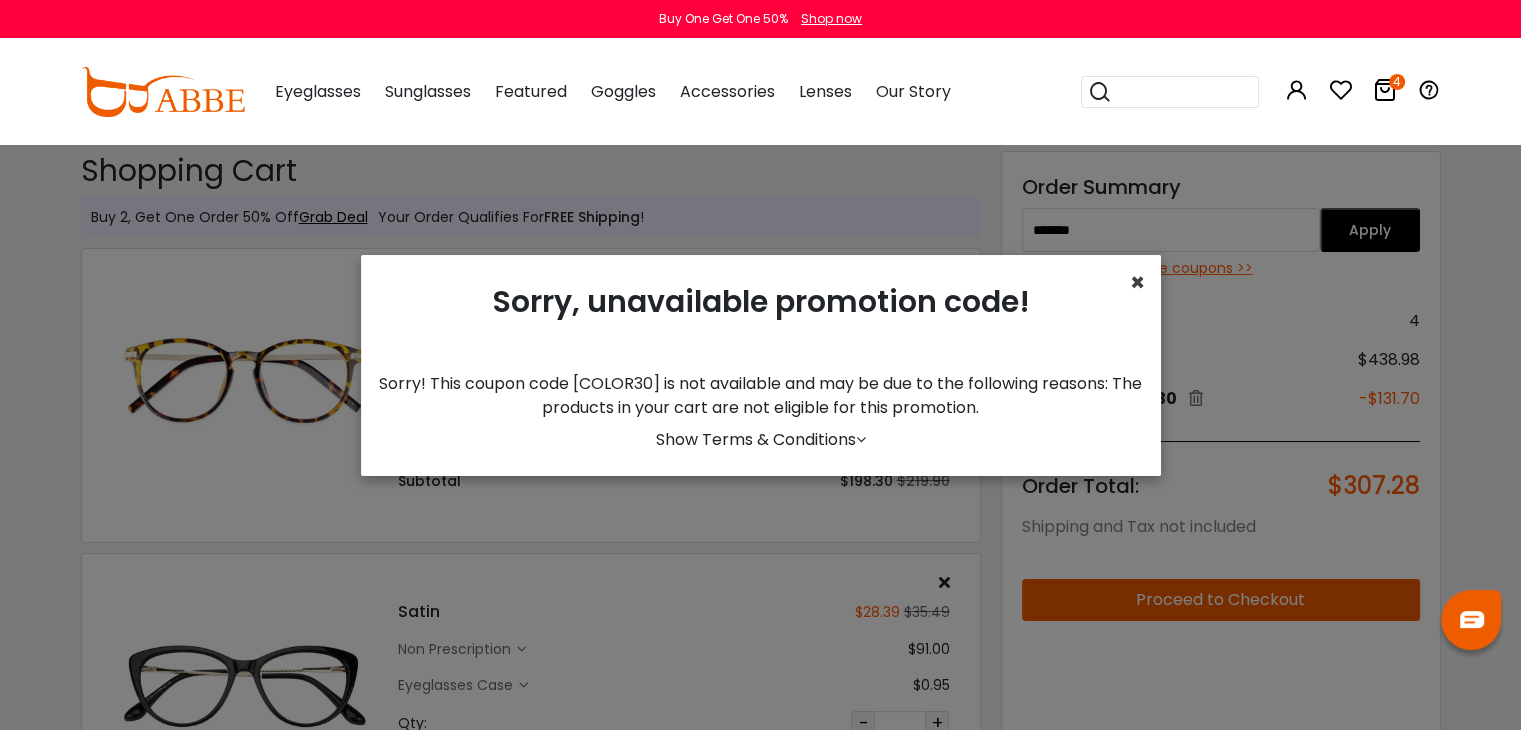 click on "×" at bounding box center [1137, 282] 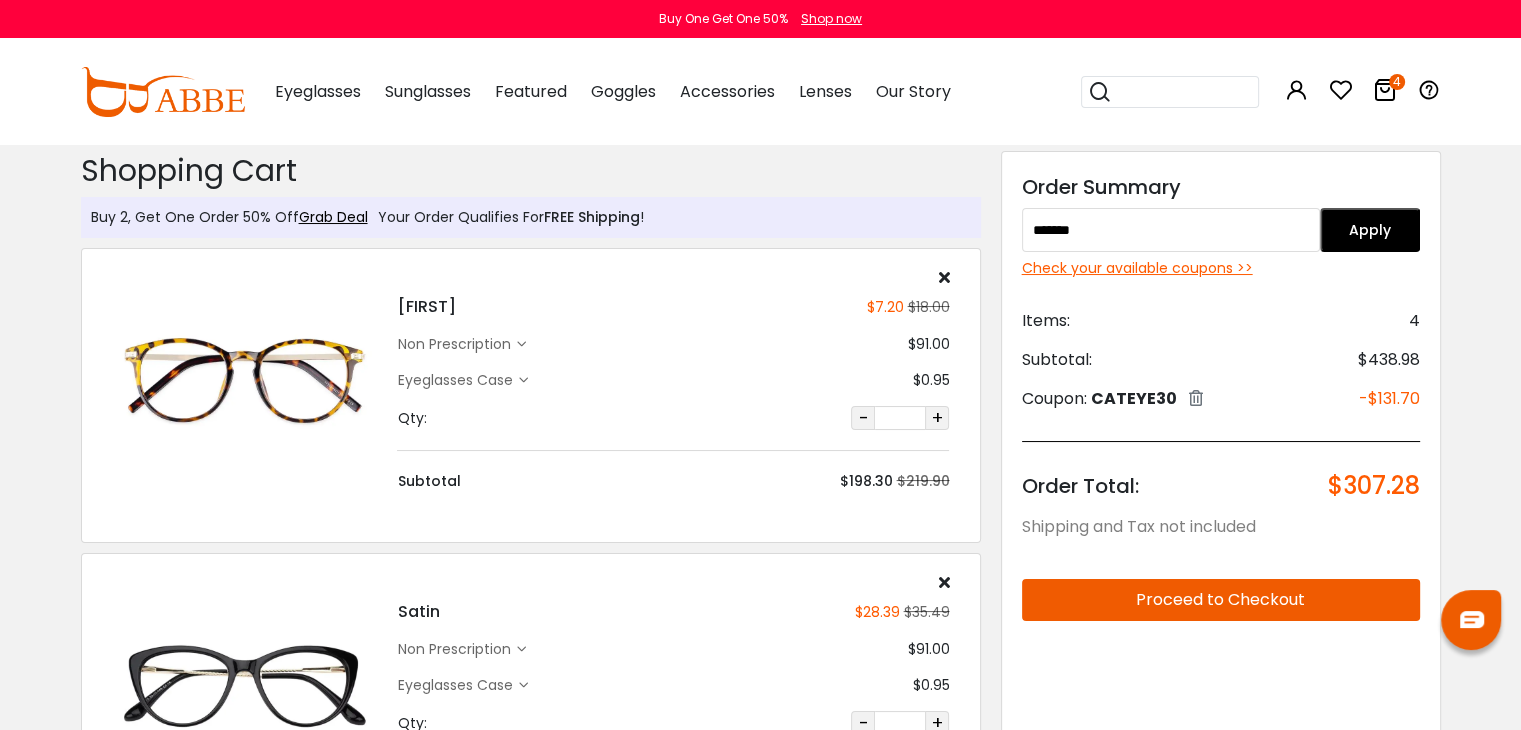 click on "*******" at bounding box center [1171, 230] 